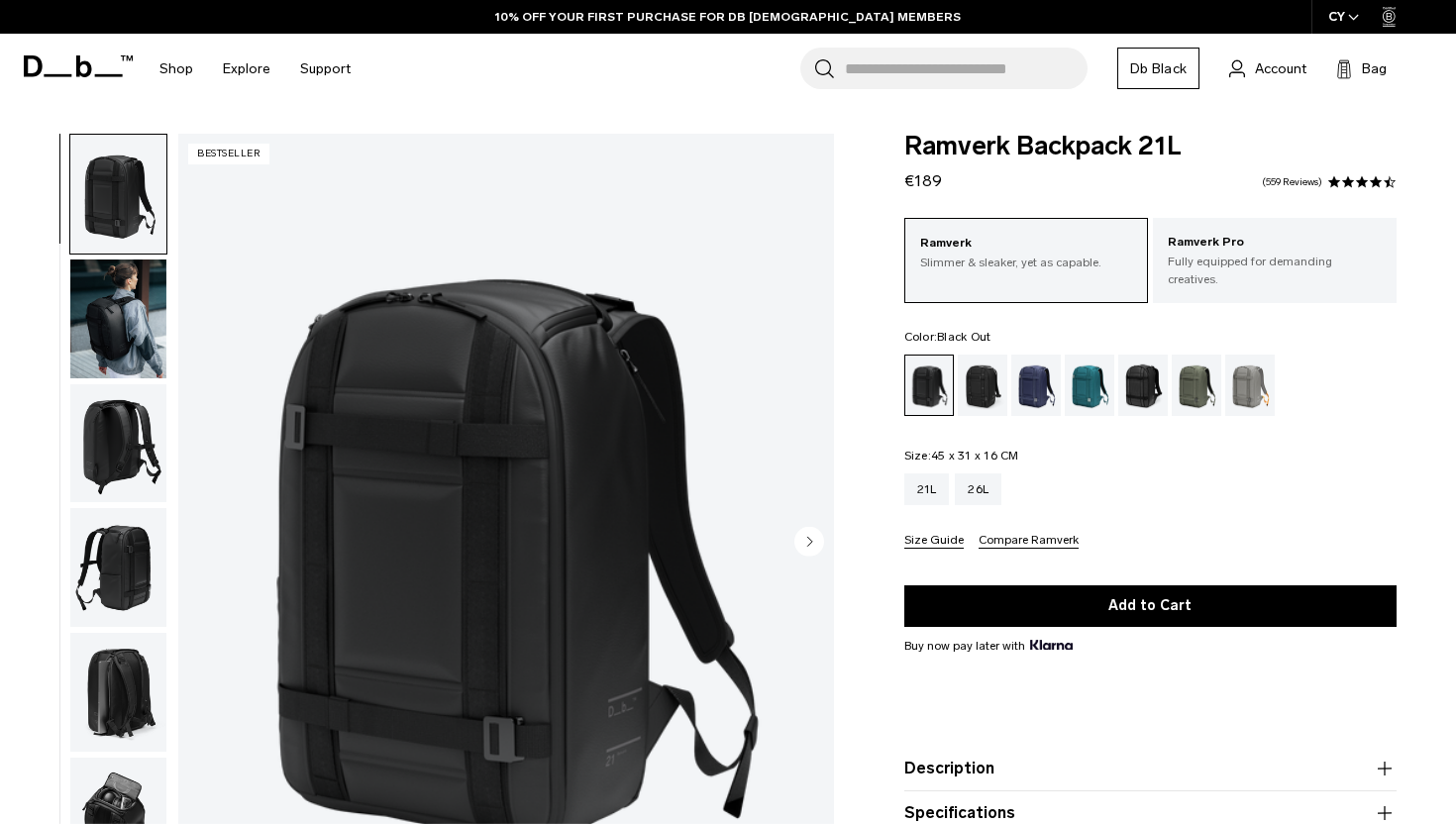 scroll, scrollTop: 0, scrollLeft: 0, axis: both 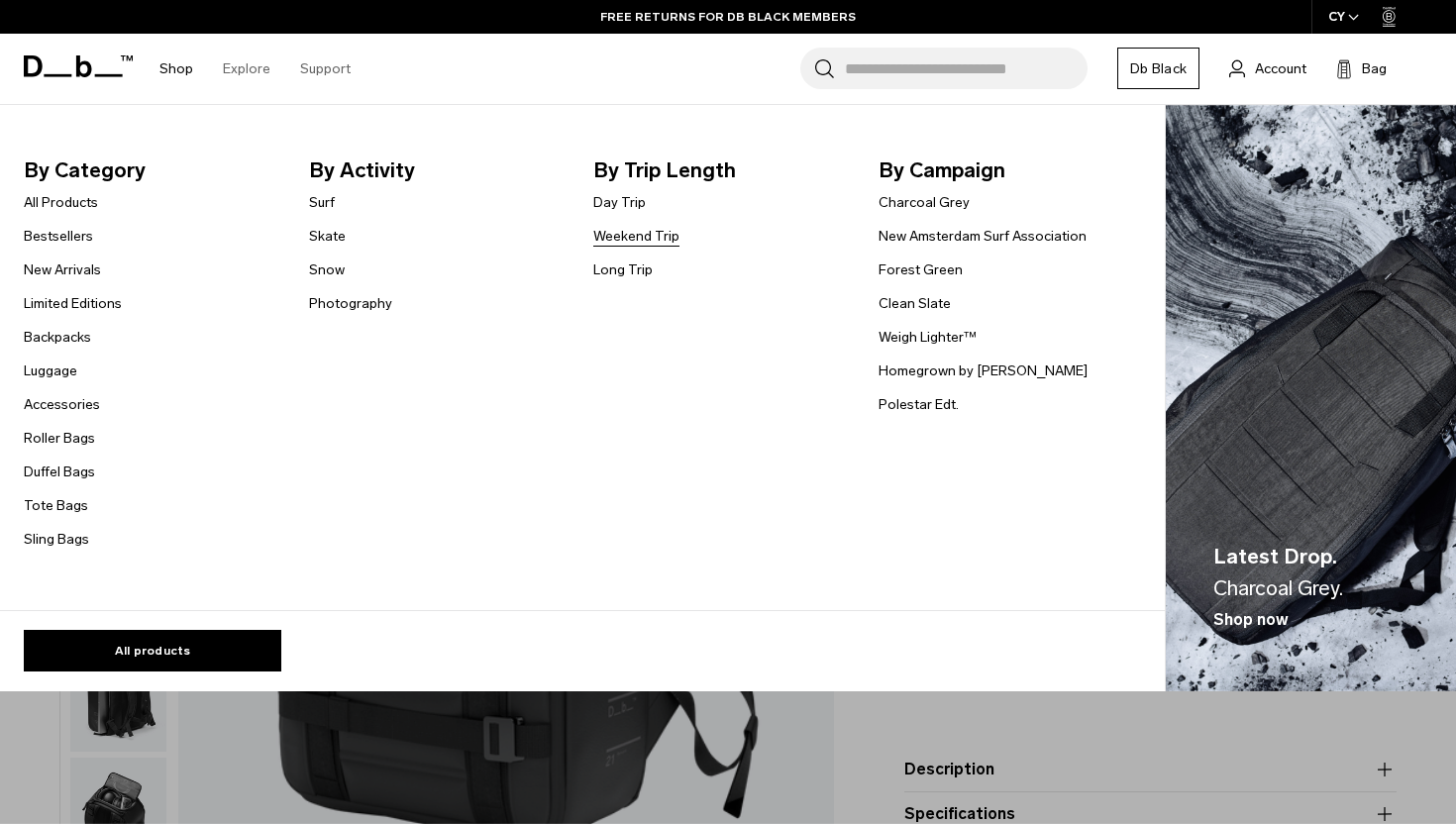 click on "Weekend Trip" at bounding box center [636, 236] 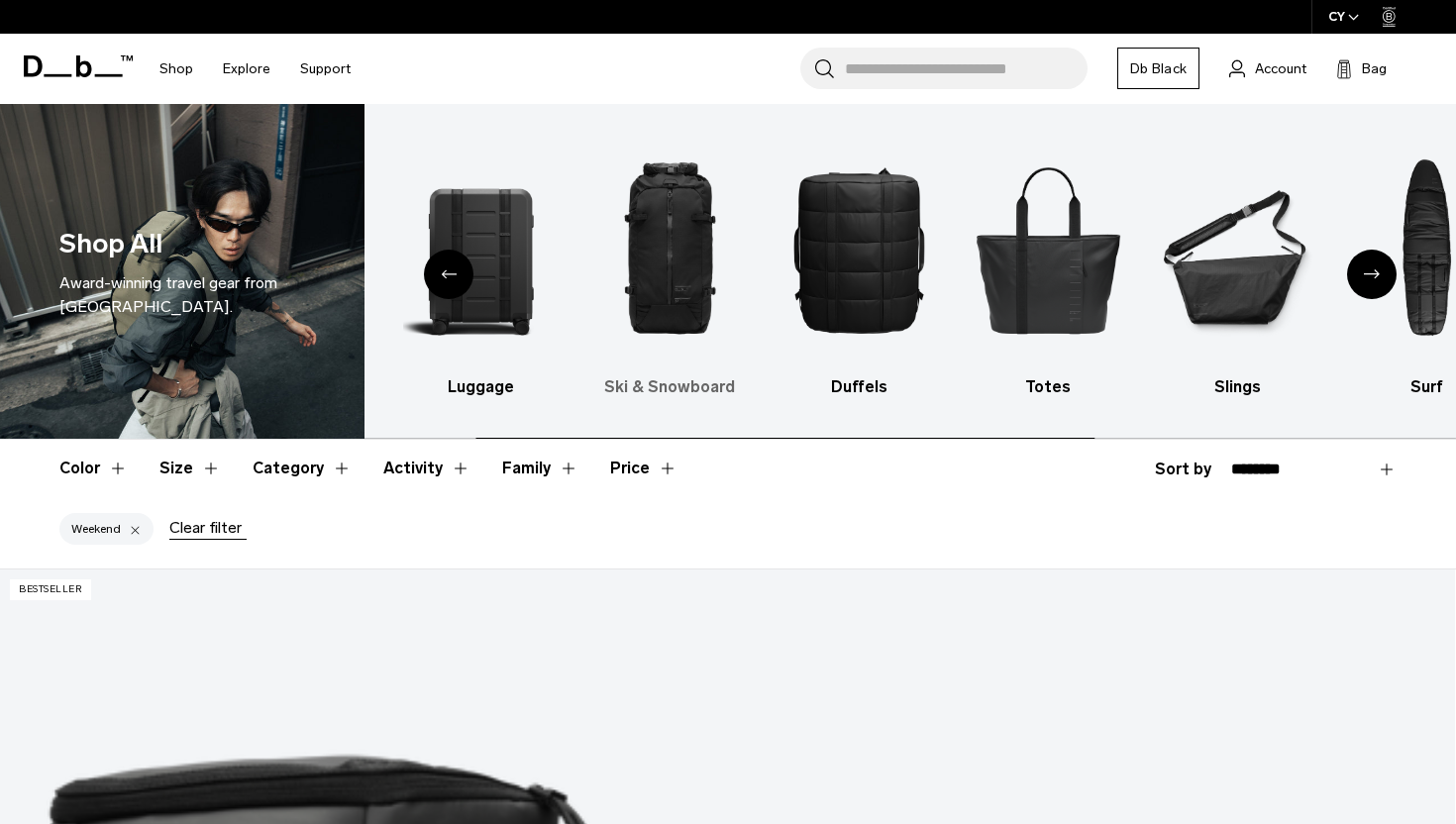 scroll, scrollTop: 0, scrollLeft: 0, axis: both 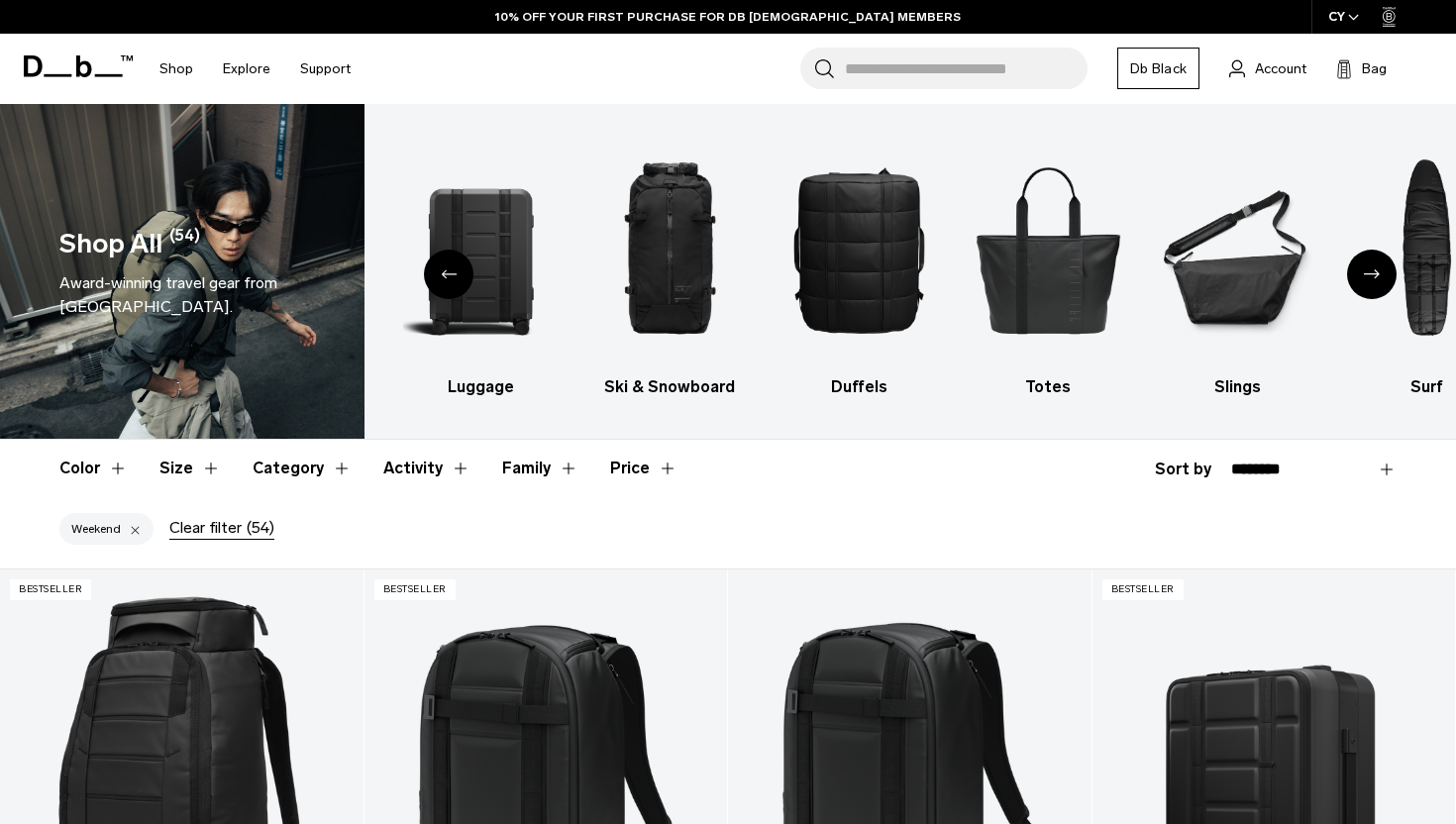 click at bounding box center [449, 274] 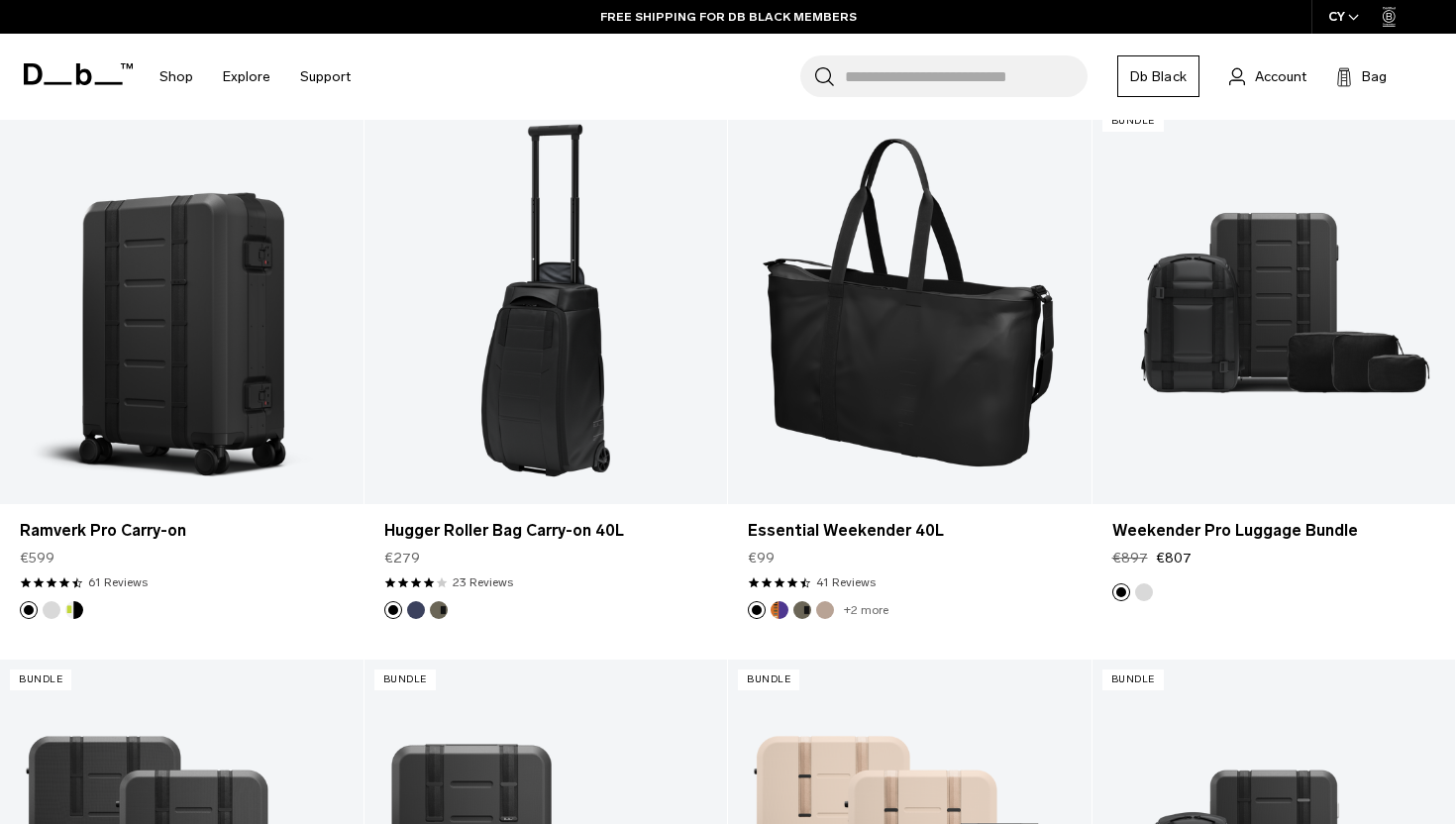 scroll, scrollTop: 3819, scrollLeft: 0, axis: vertical 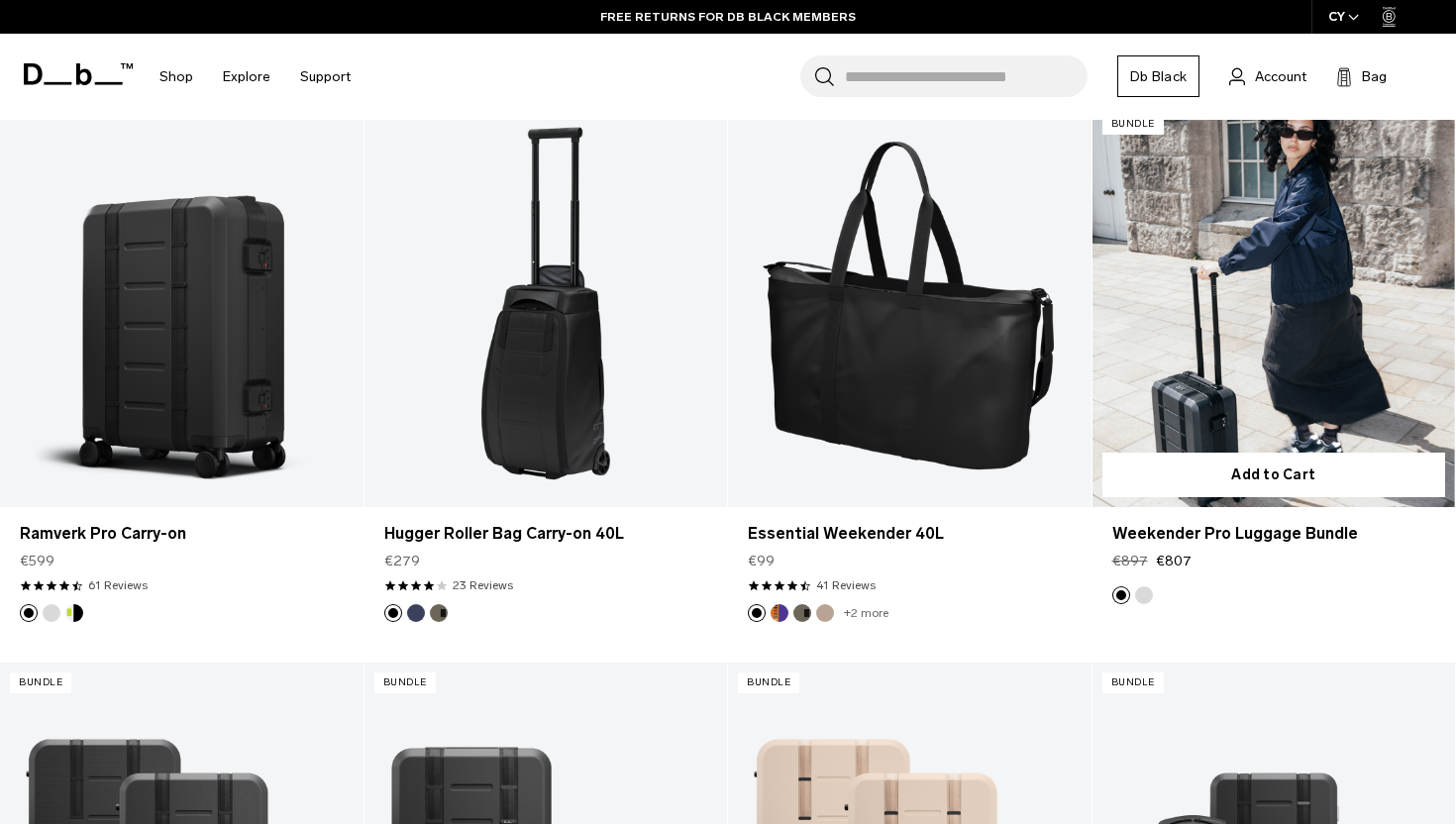 click at bounding box center (1144, 595) 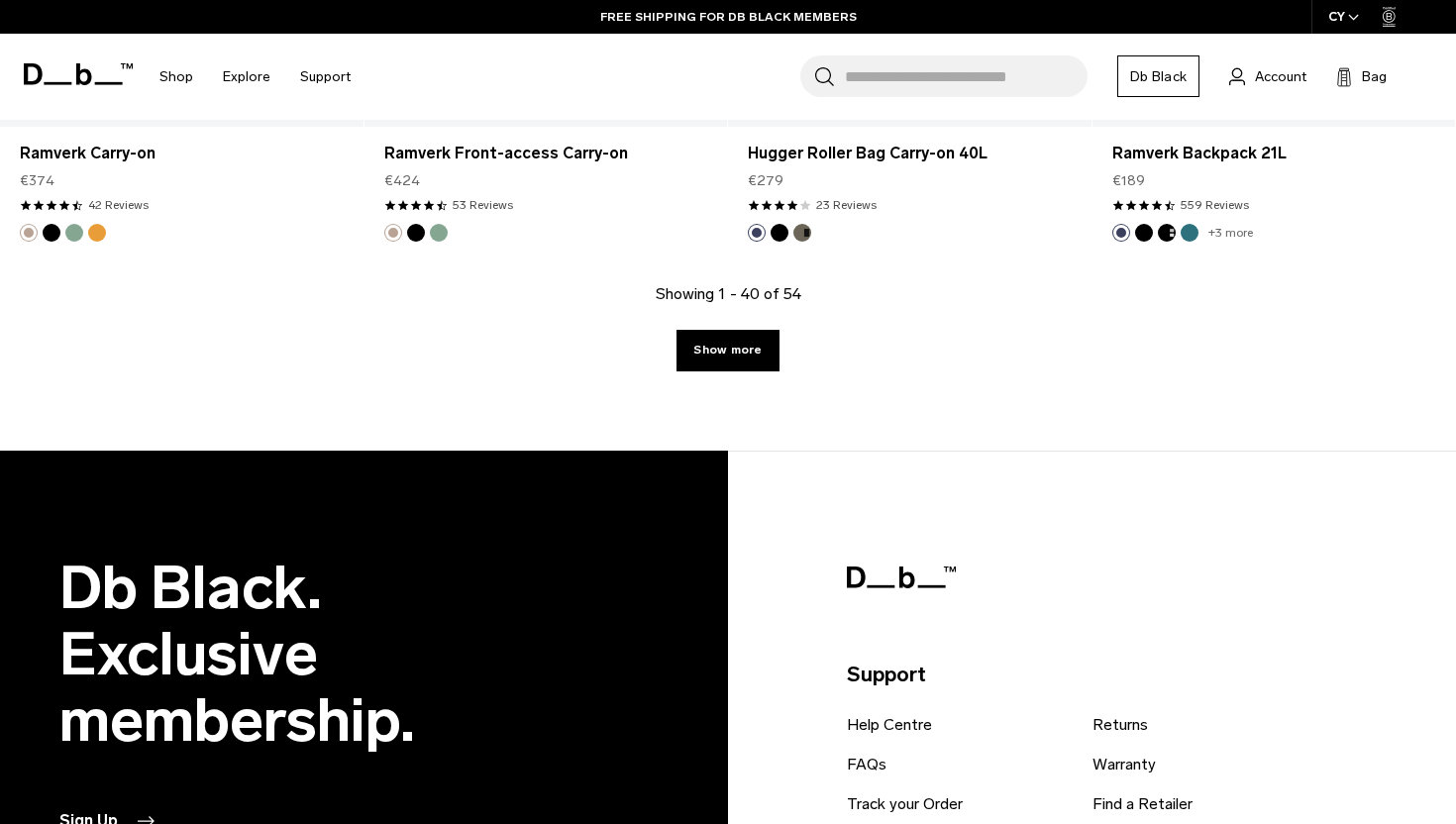 scroll, scrollTop: 5907, scrollLeft: 0, axis: vertical 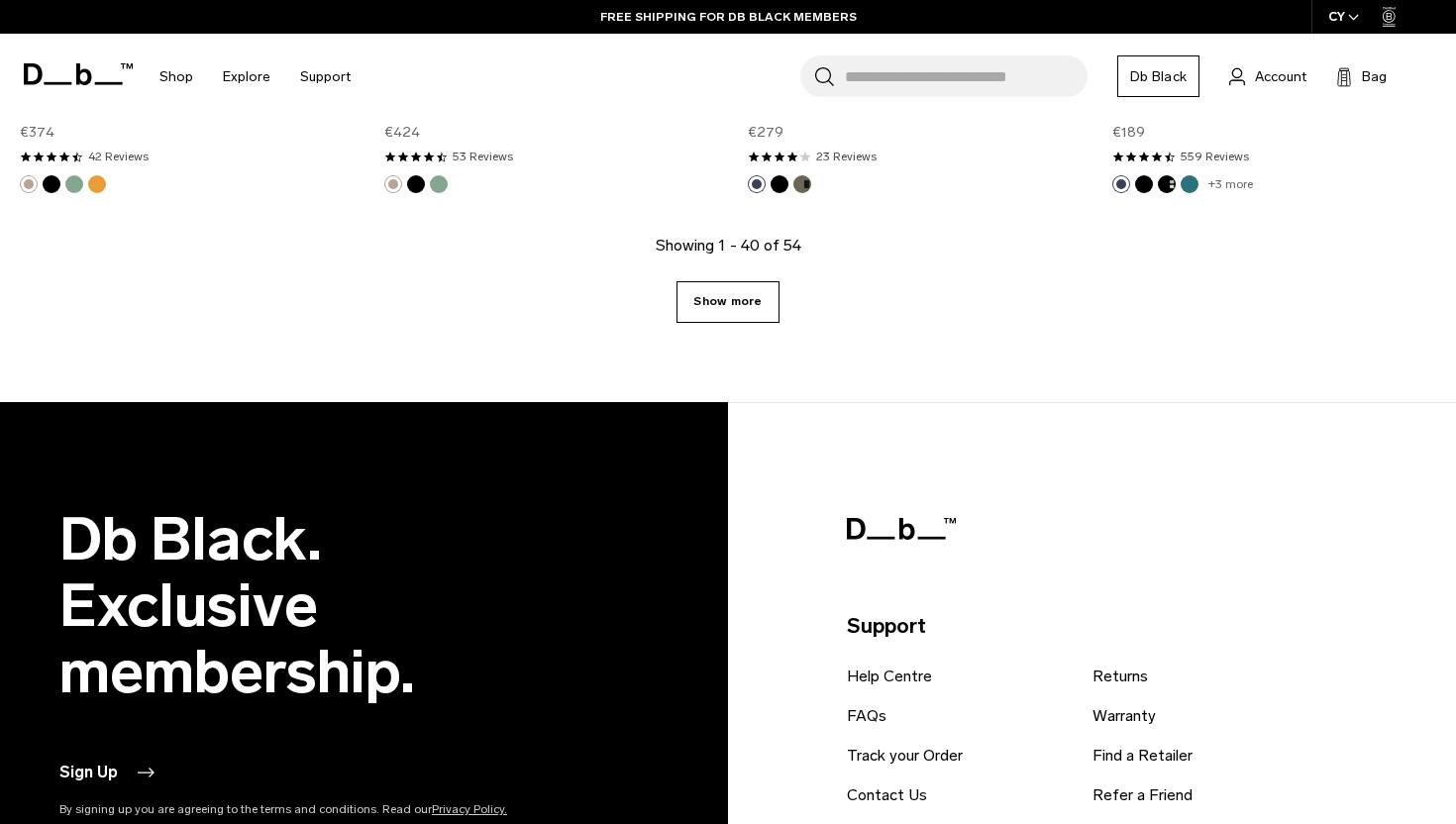 click on "Show more" at bounding box center (727, 302) 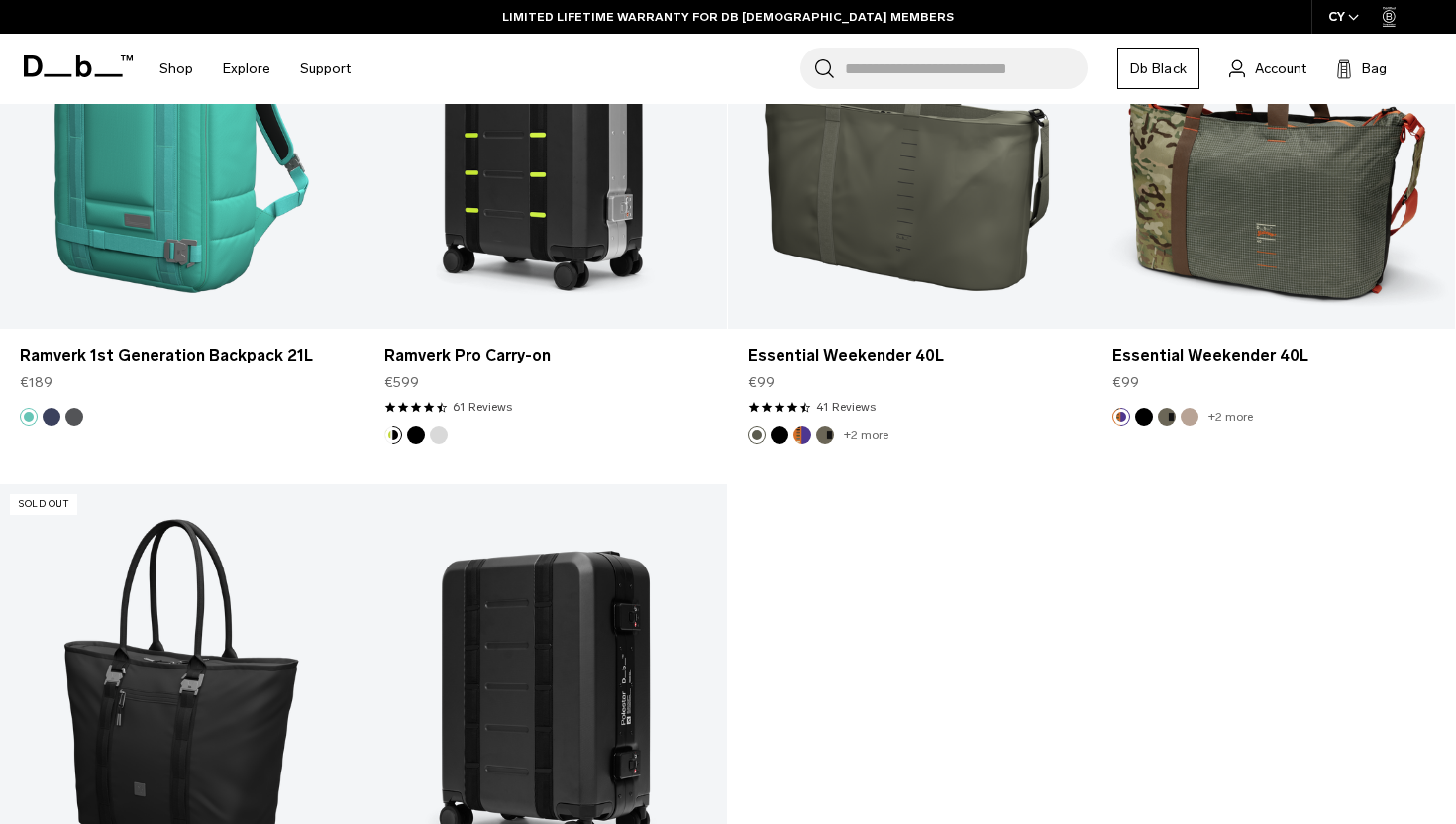 scroll, scrollTop: 7060, scrollLeft: 0, axis: vertical 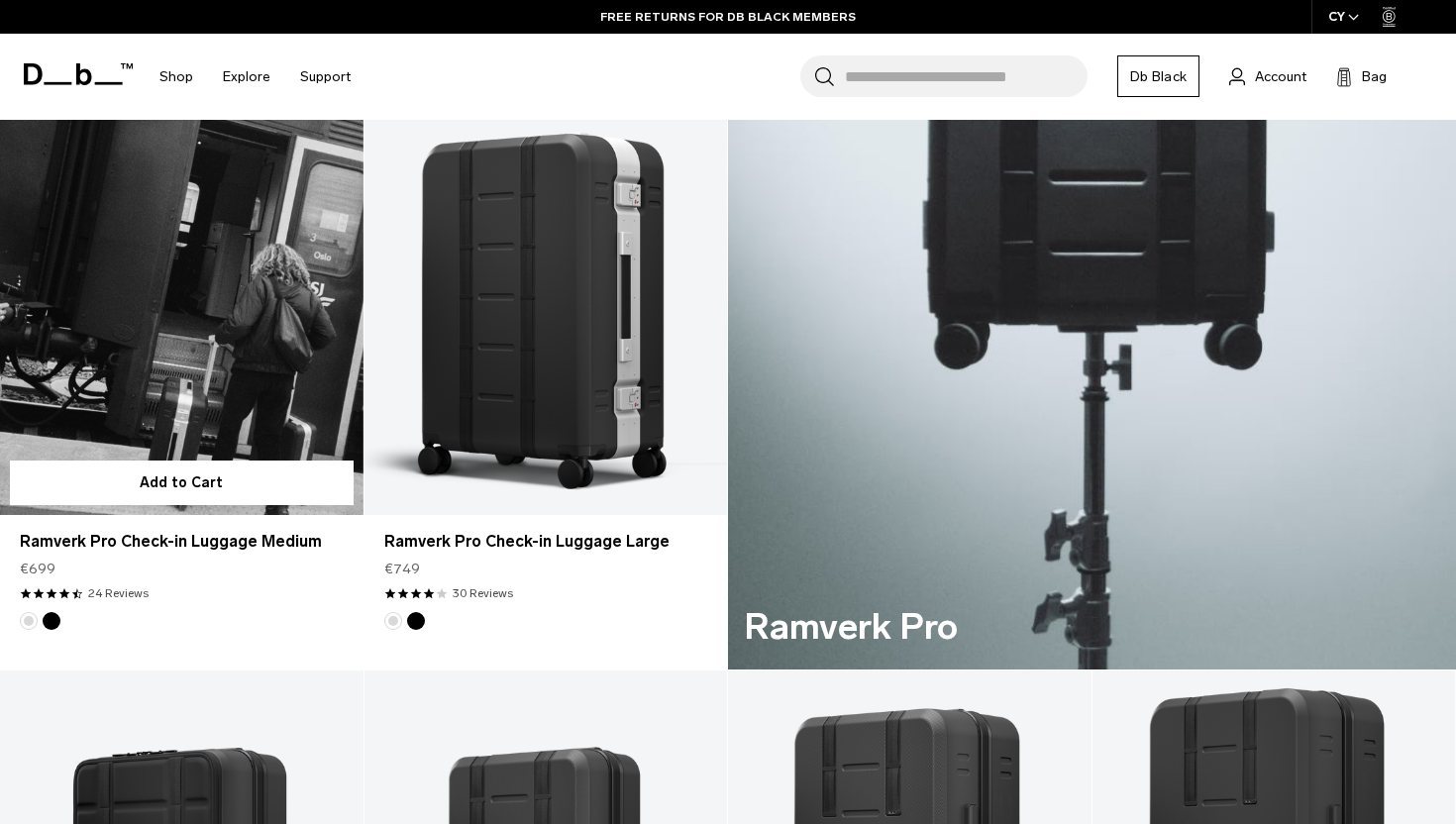 click at bounding box center [181, 313] 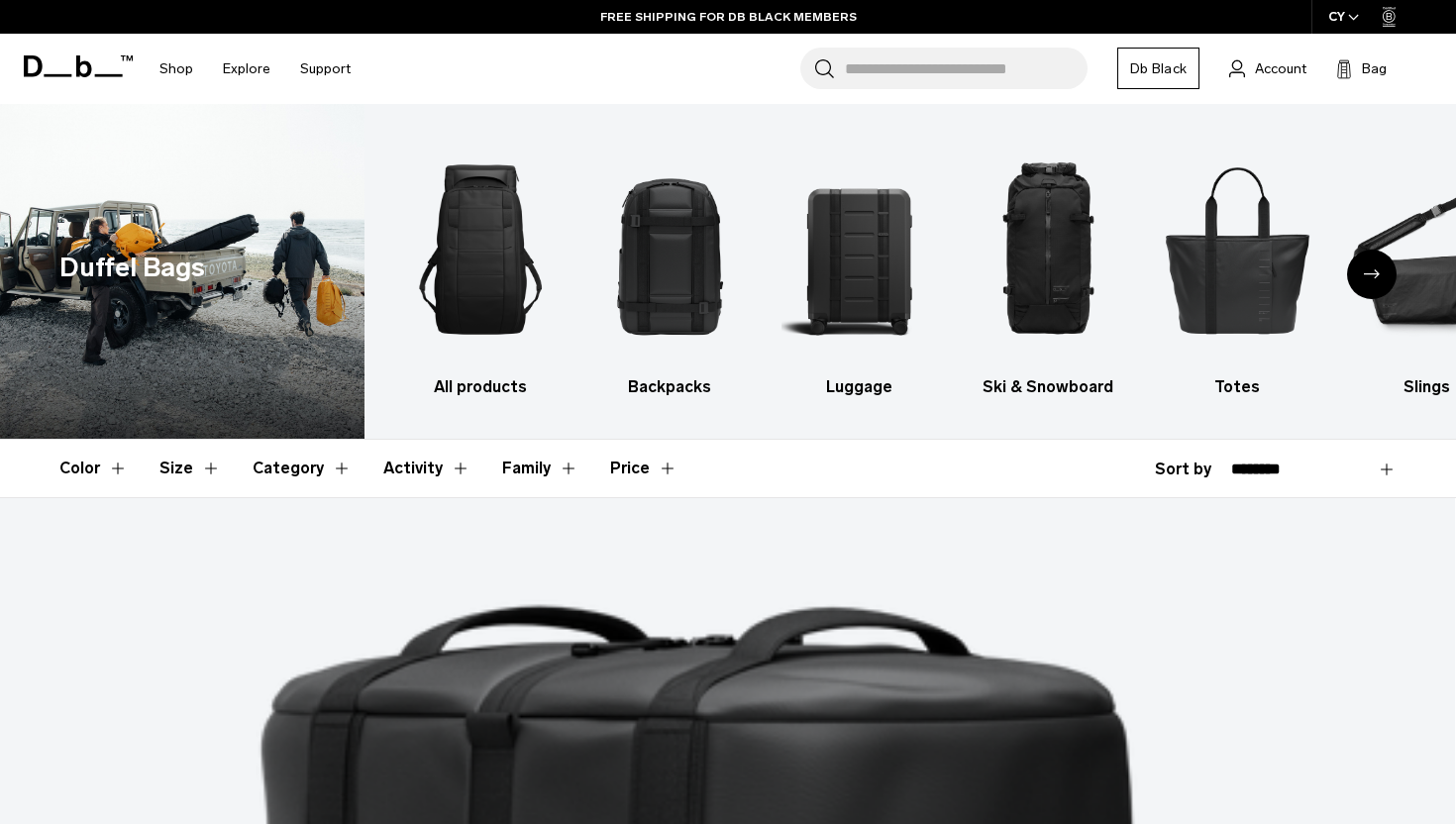 scroll, scrollTop: 0, scrollLeft: 0, axis: both 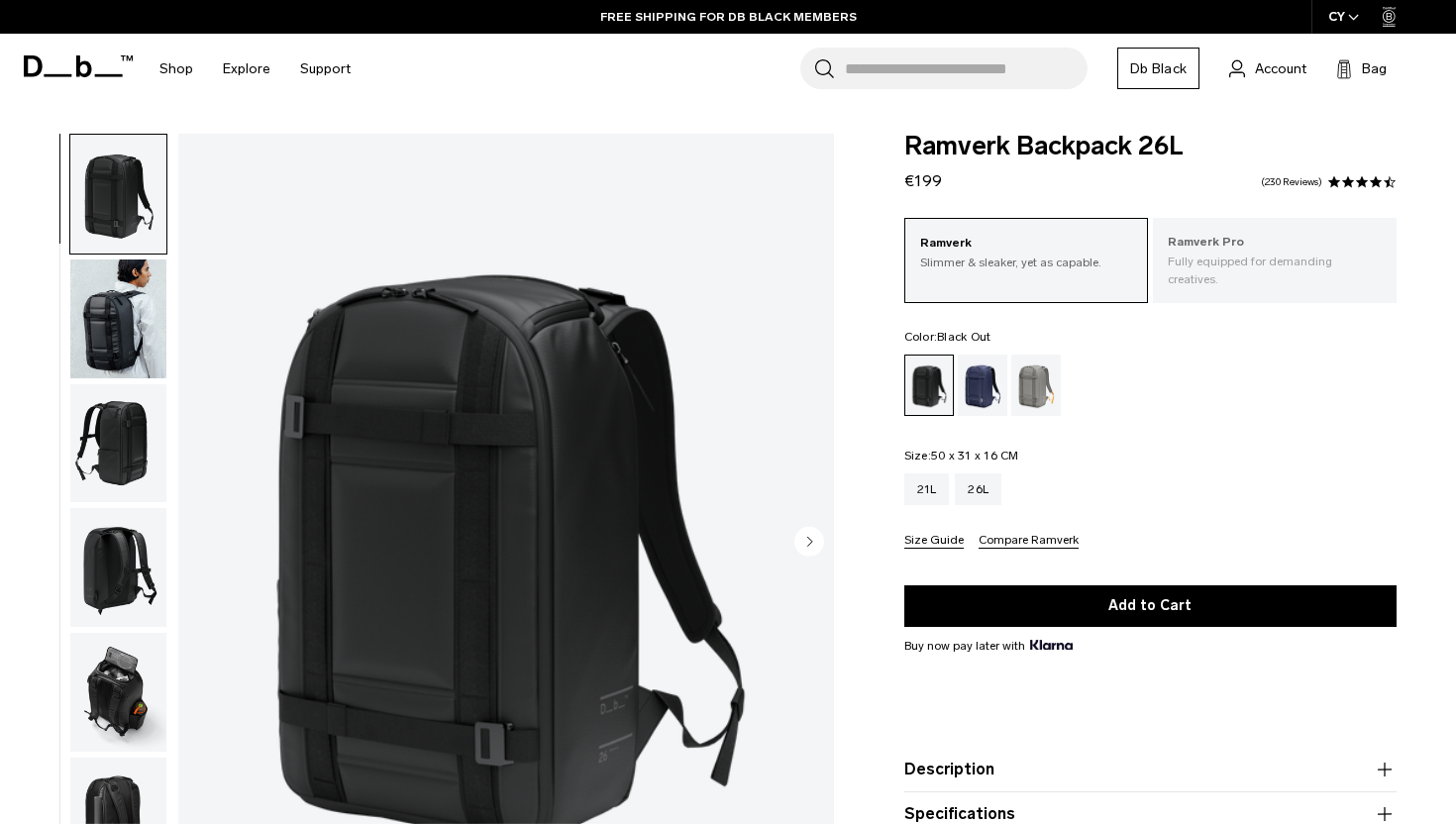 click on "Fully equipped for demanding creatives." at bounding box center (1275, 270) 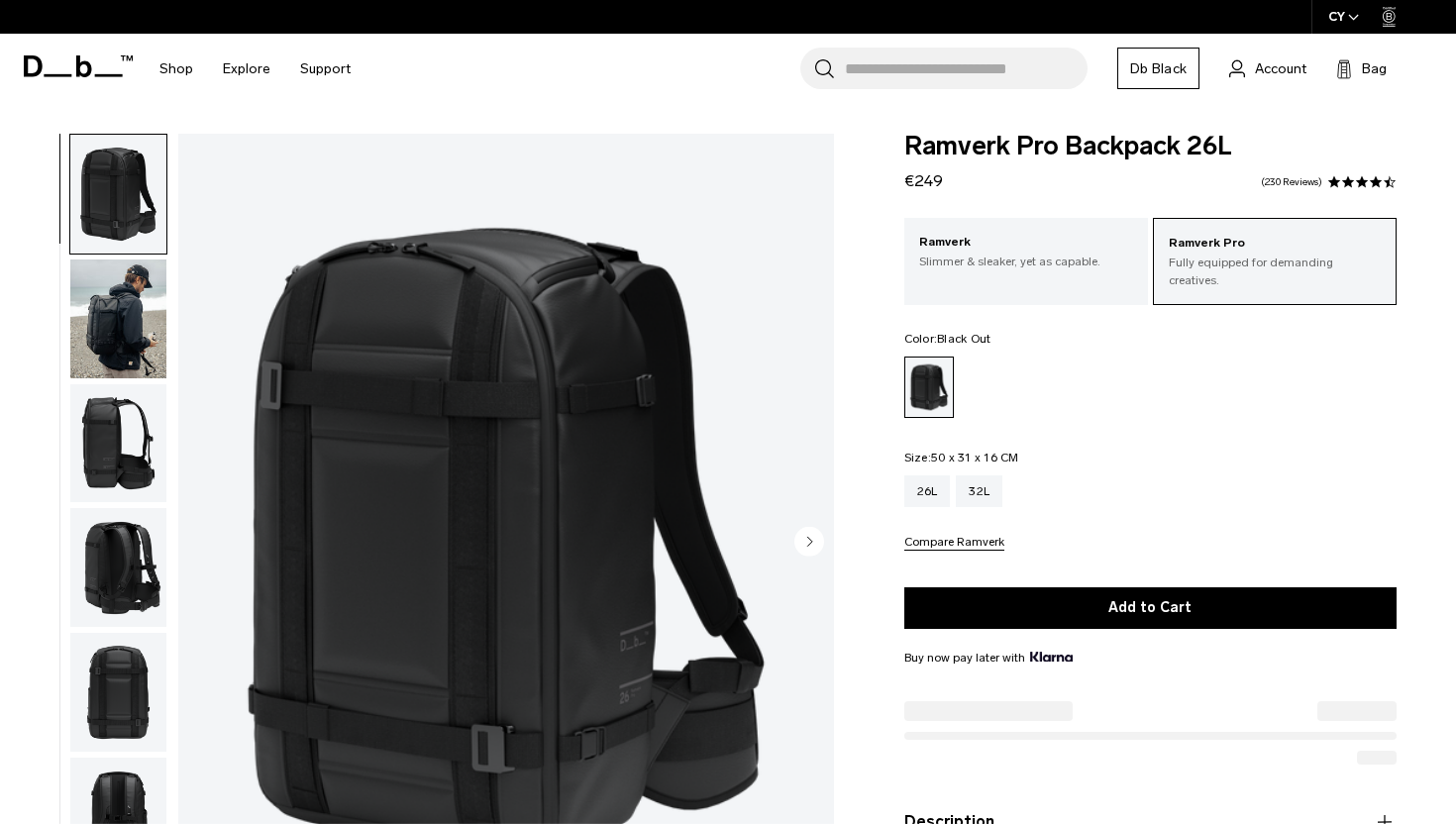 scroll, scrollTop: 0, scrollLeft: 0, axis: both 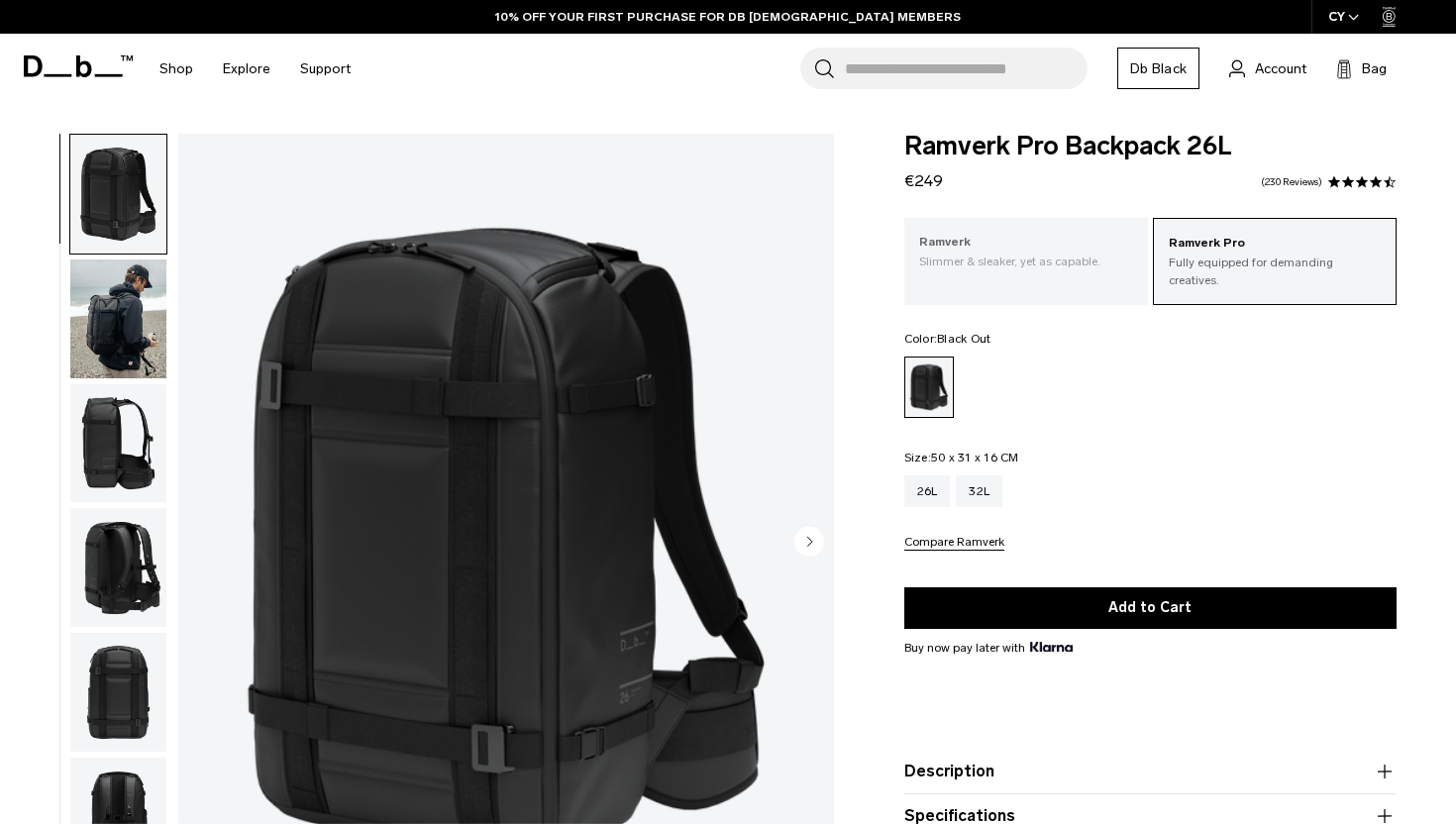 click on "Slimmer & sleaker, yet as capable." at bounding box center [1026, 261] 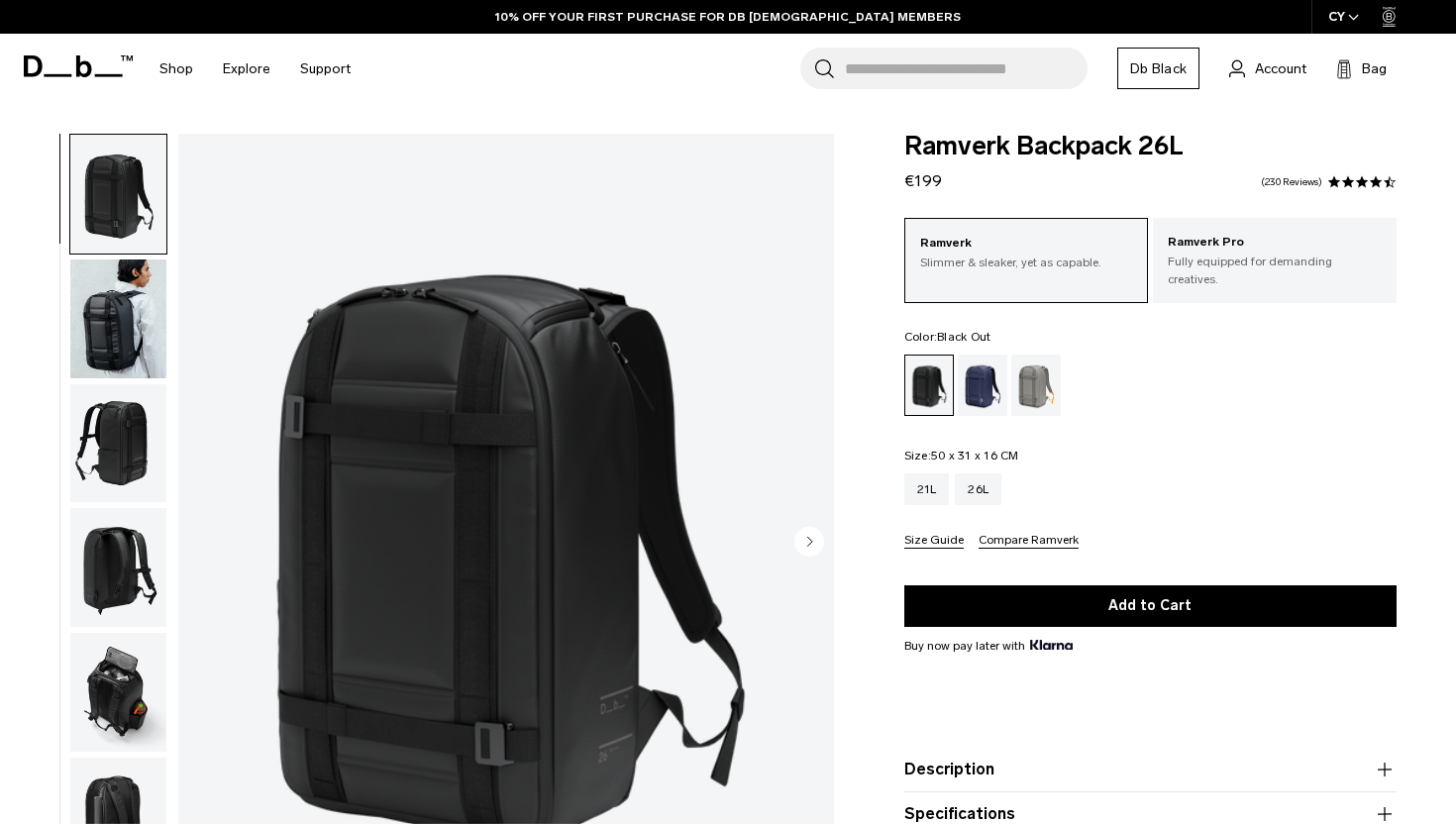 scroll, scrollTop: 0, scrollLeft: 0, axis: both 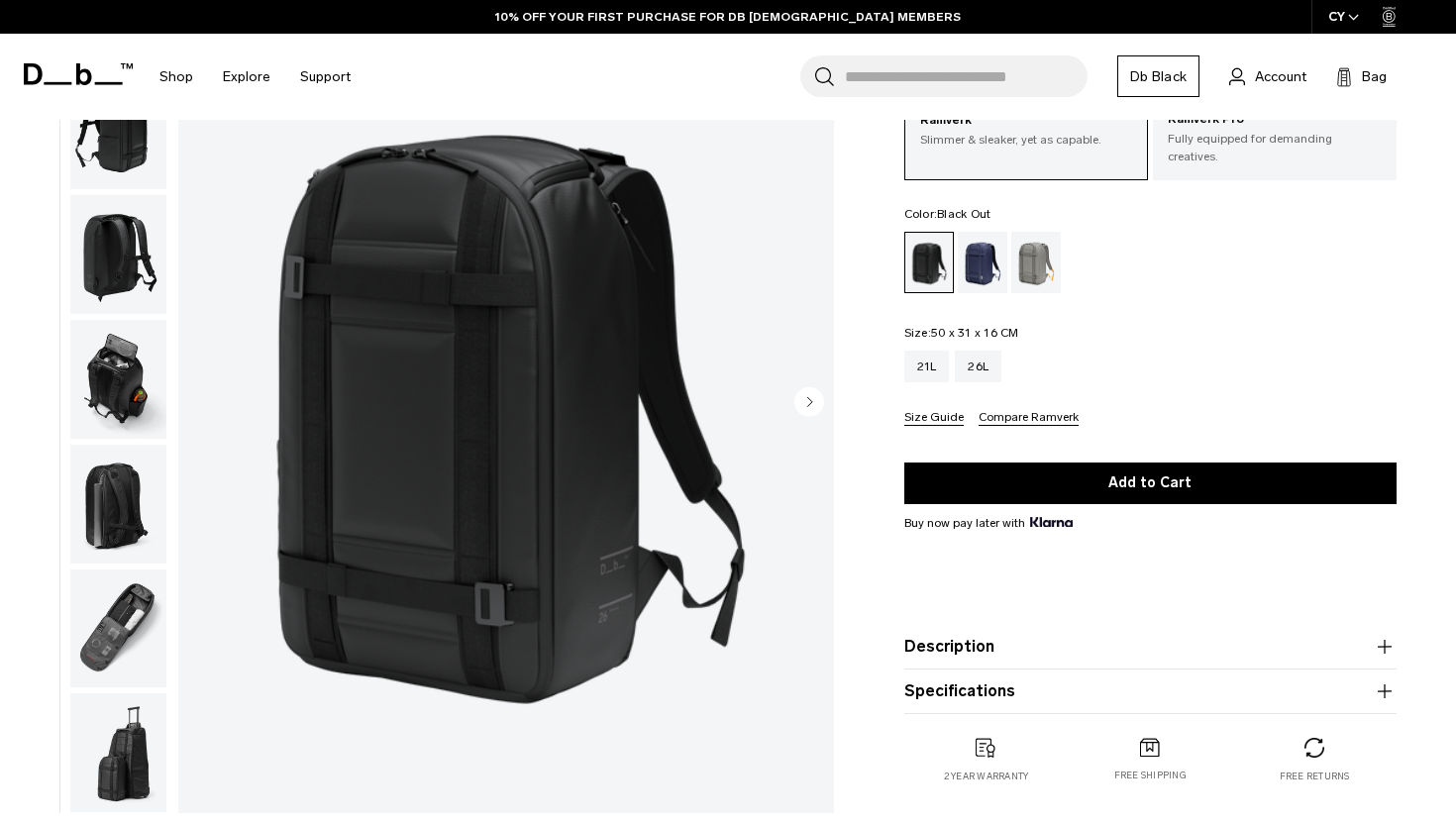 click at bounding box center (118, 629) 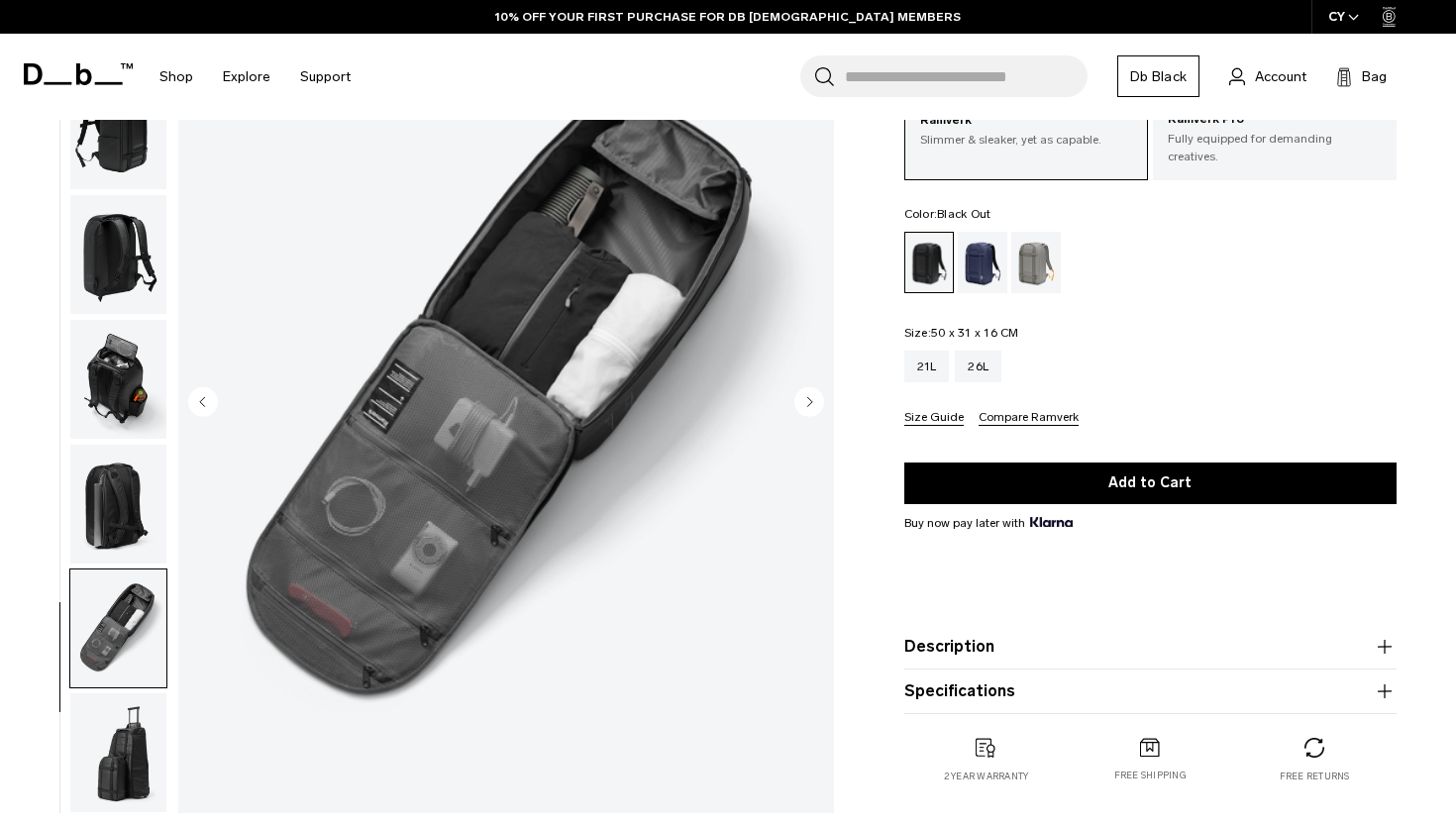 scroll, scrollTop: 0, scrollLeft: 0, axis: both 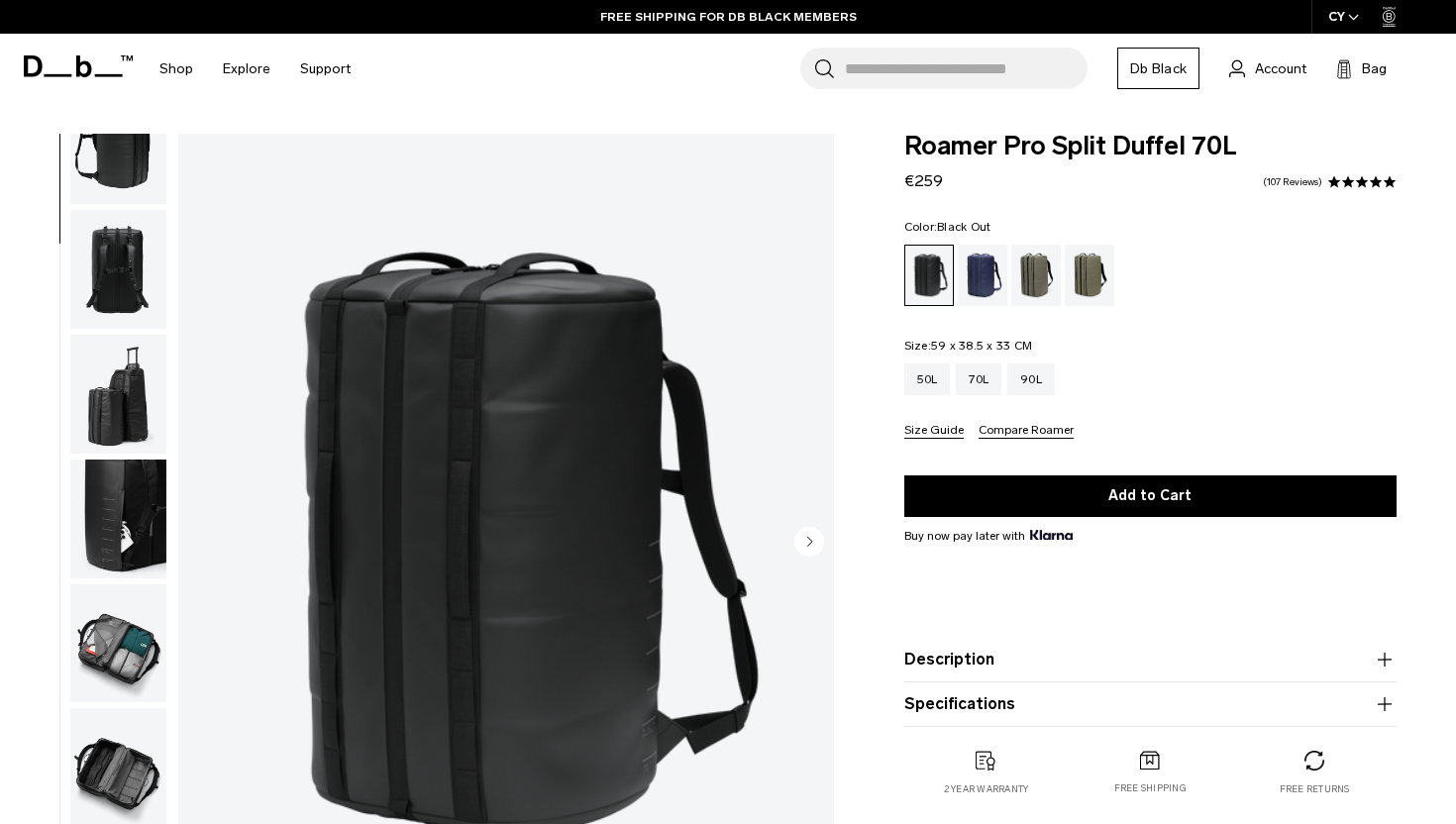 click at bounding box center (118, 644) 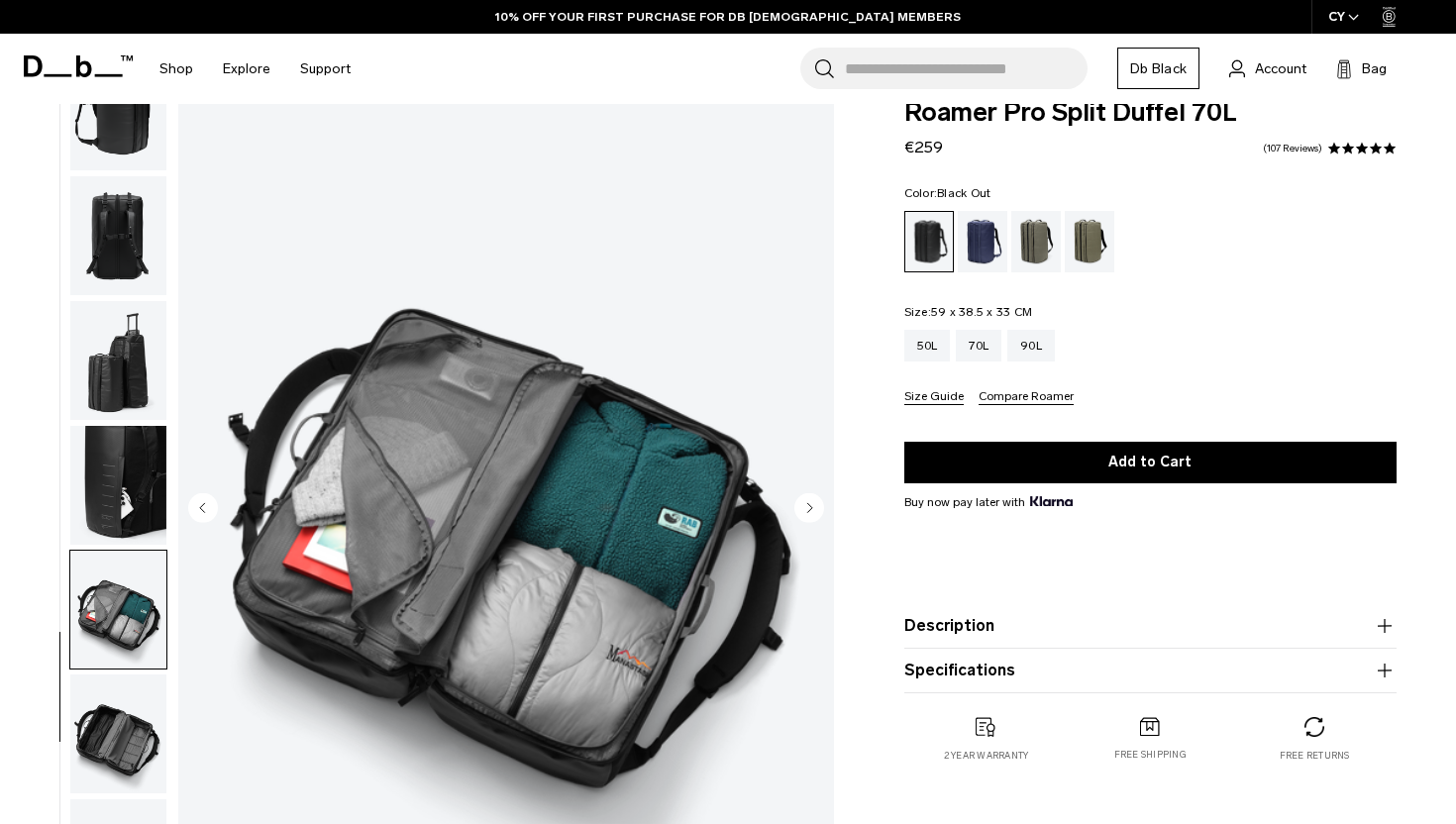 scroll, scrollTop: 0, scrollLeft: 0, axis: both 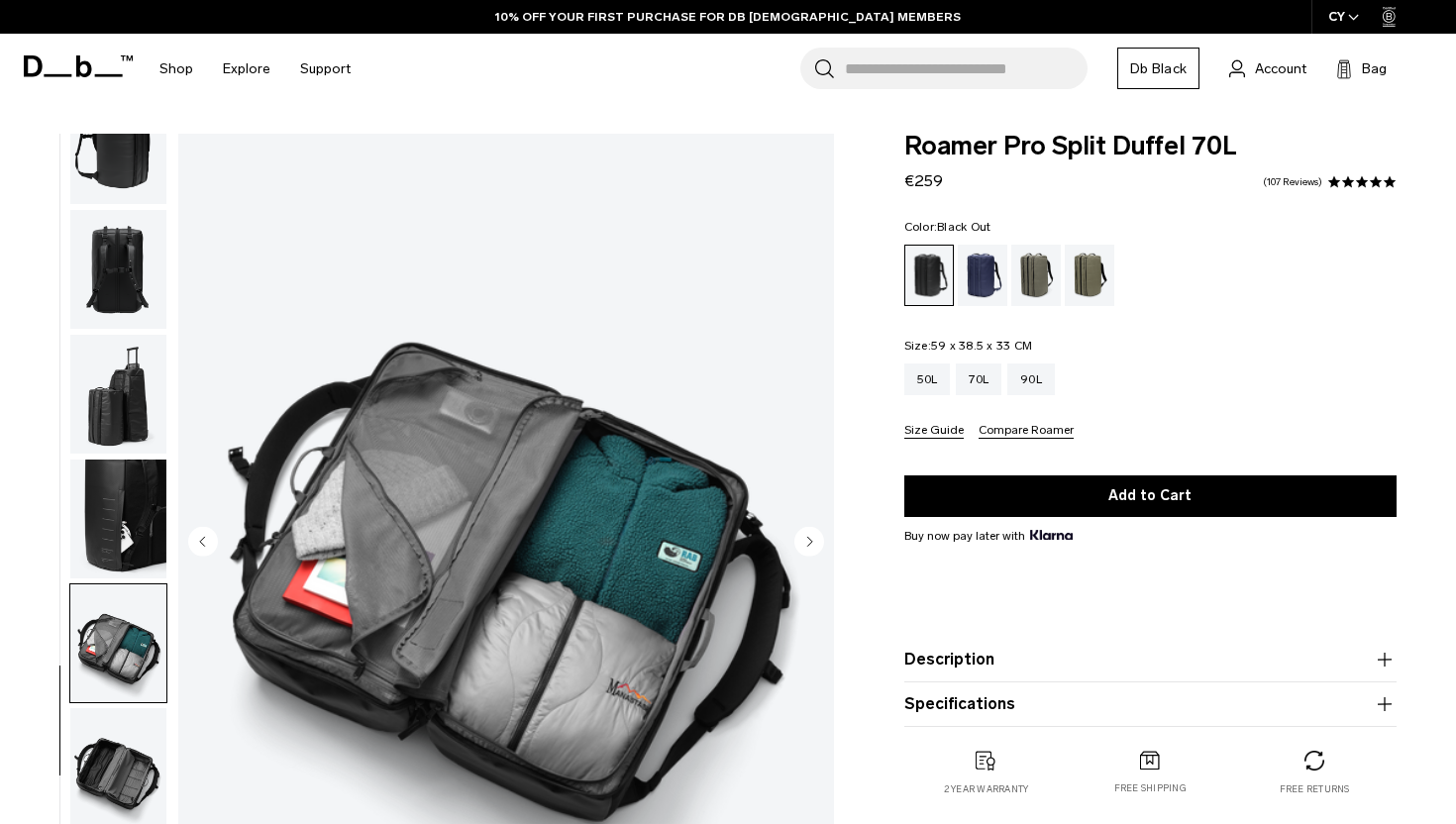 click at bounding box center [118, 269] 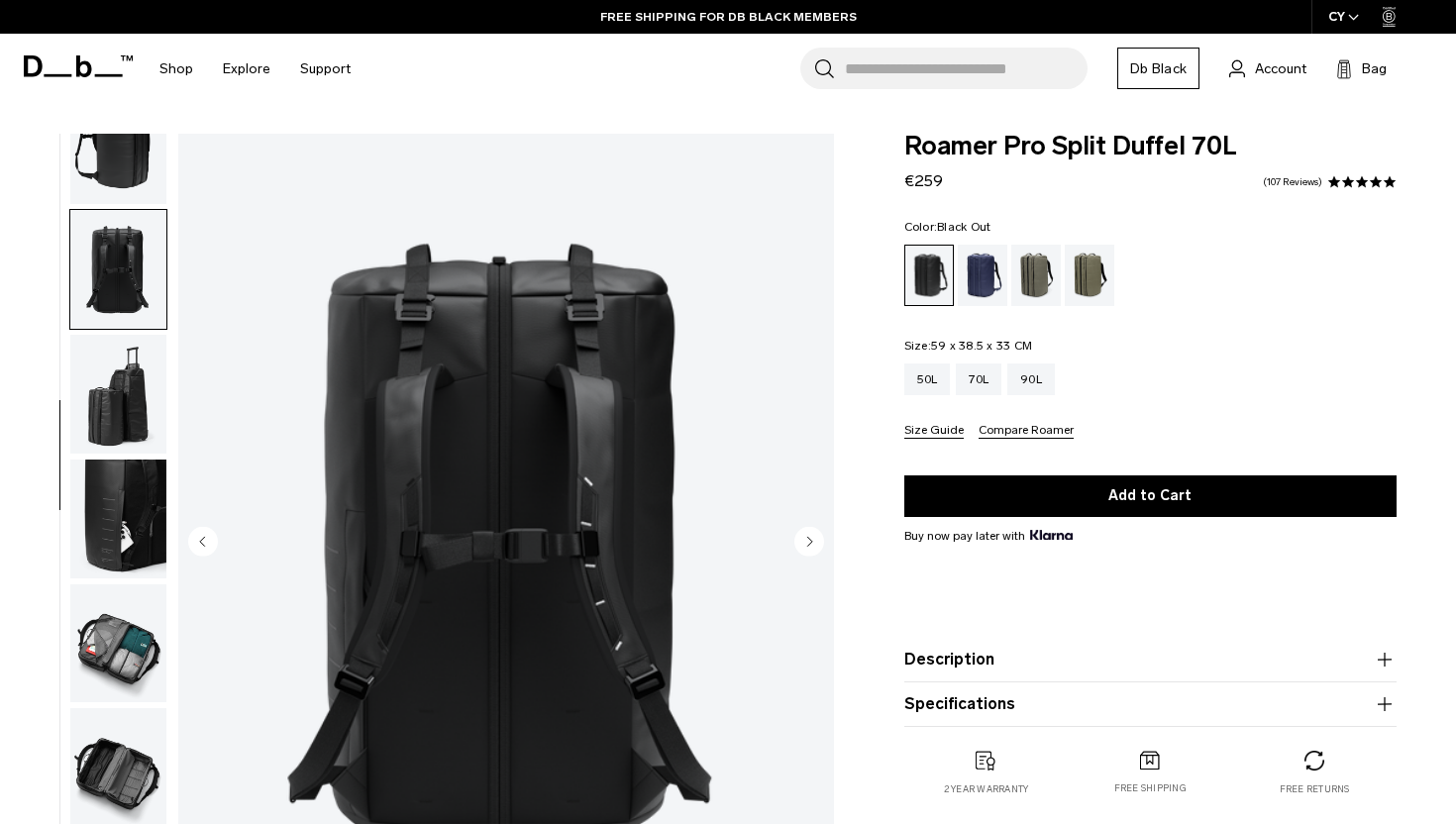 scroll, scrollTop: 155, scrollLeft: 0, axis: vertical 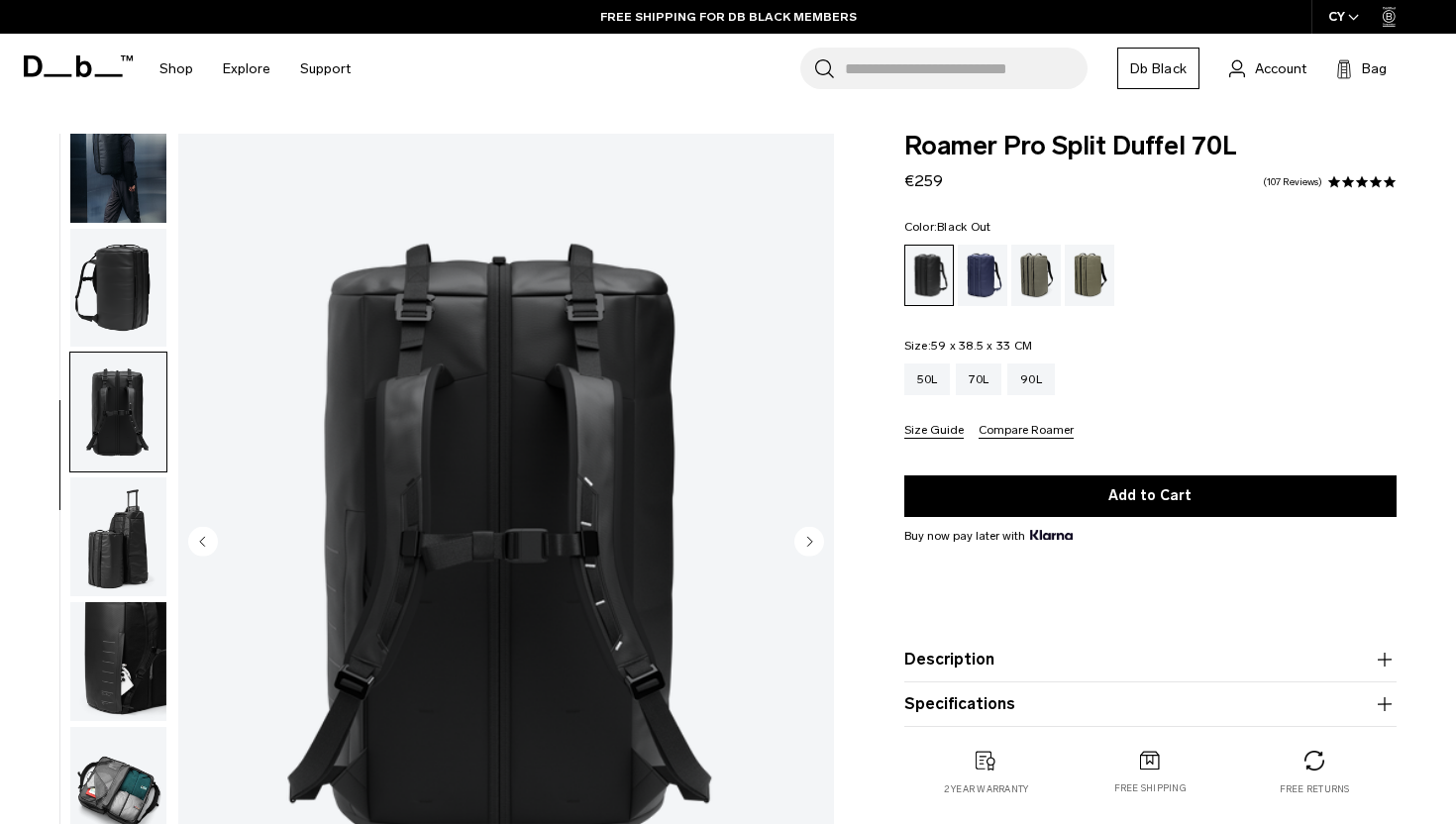 click at bounding box center (118, 288) 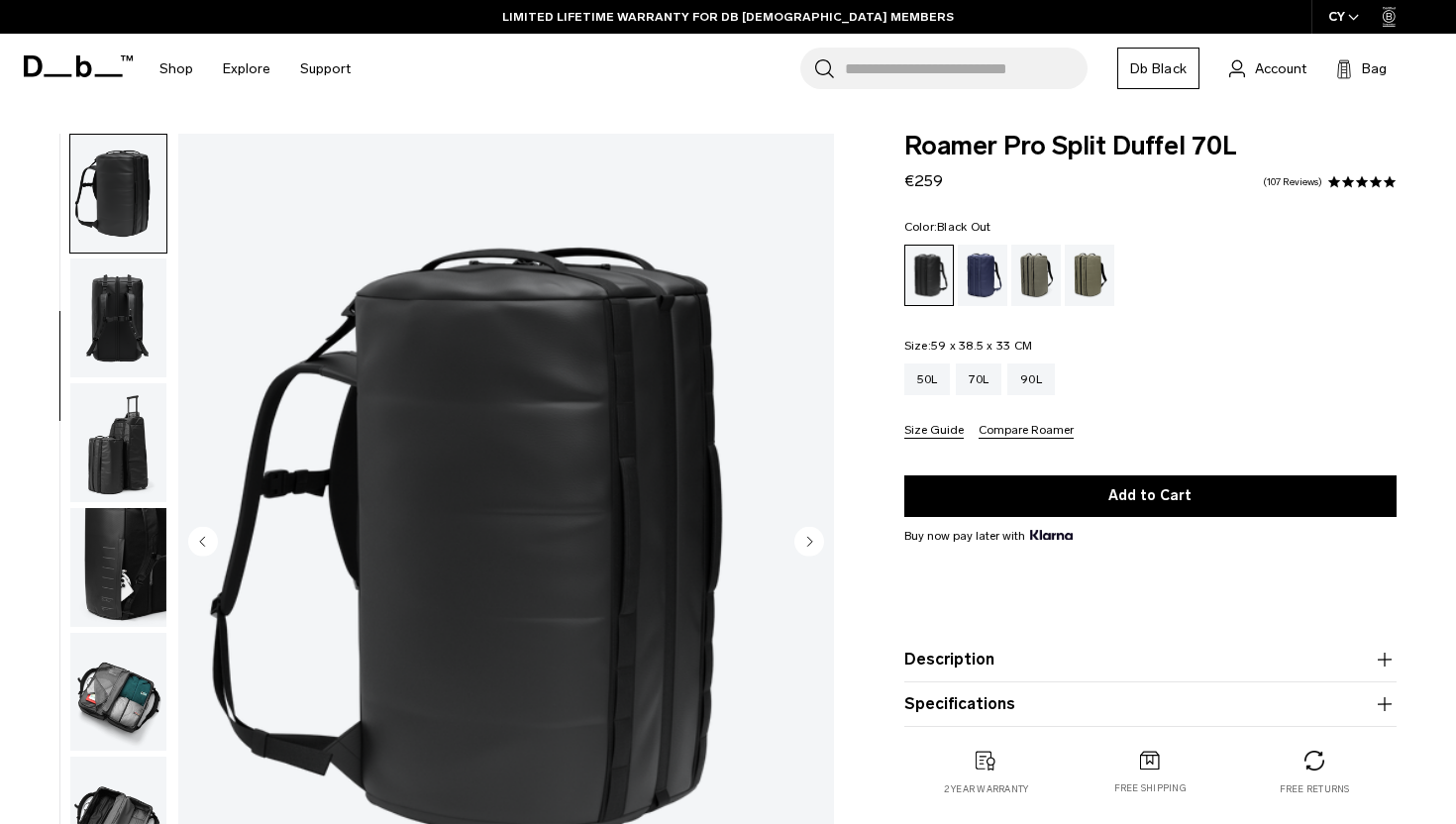 scroll, scrollTop: 252, scrollLeft: 0, axis: vertical 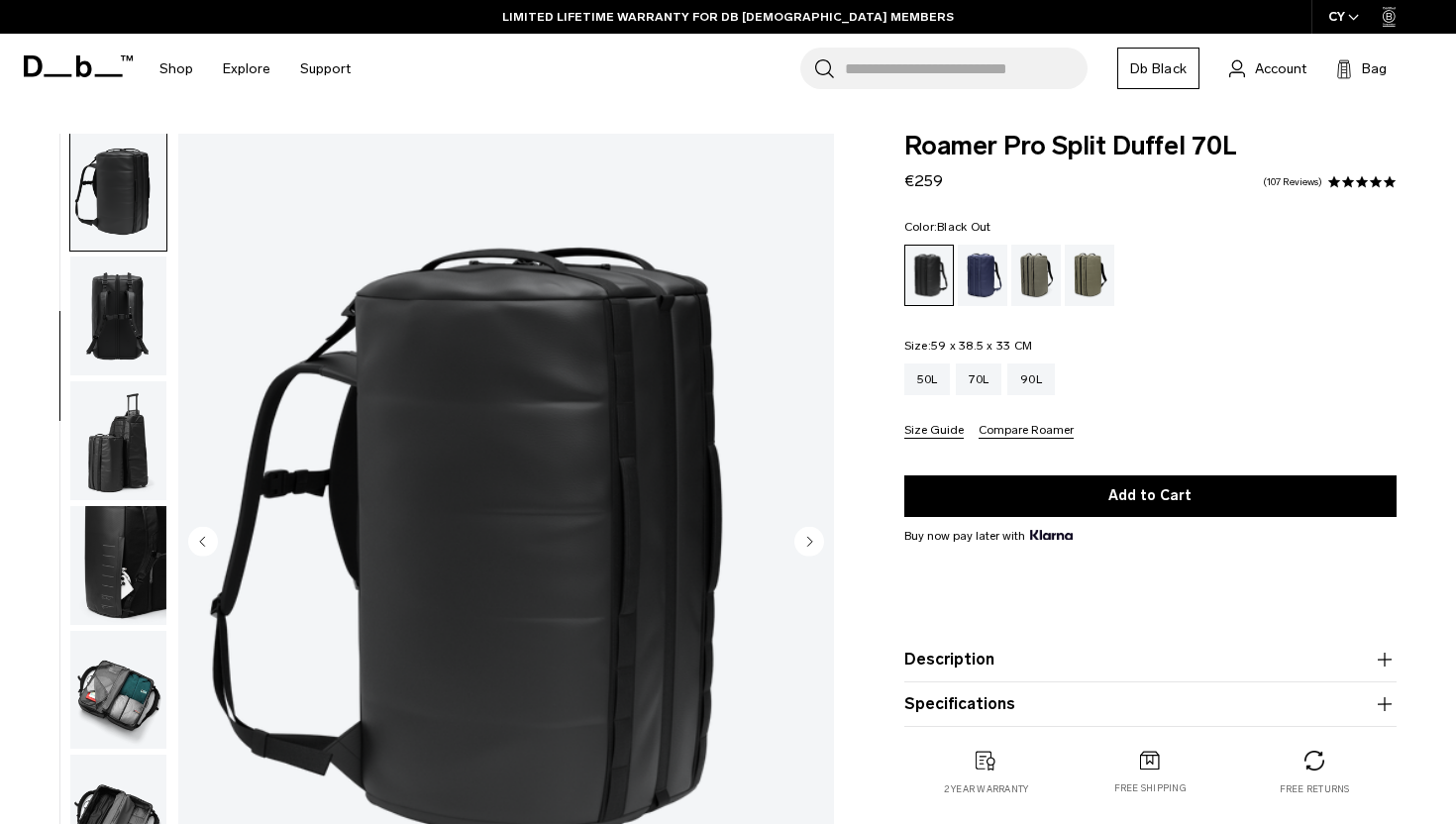 click at bounding box center [118, 690] 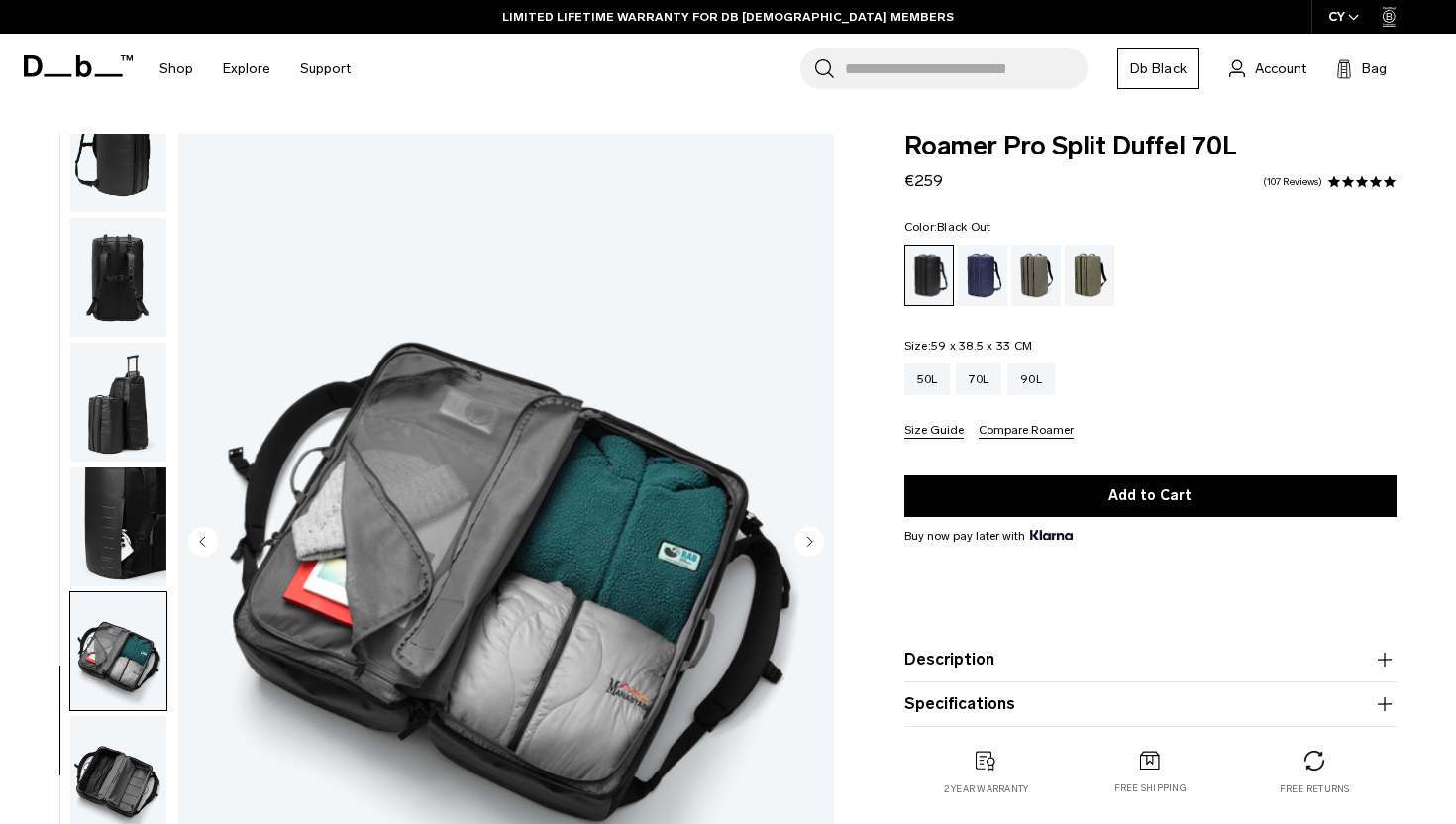scroll, scrollTop: 298, scrollLeft: 0, axis: vertical 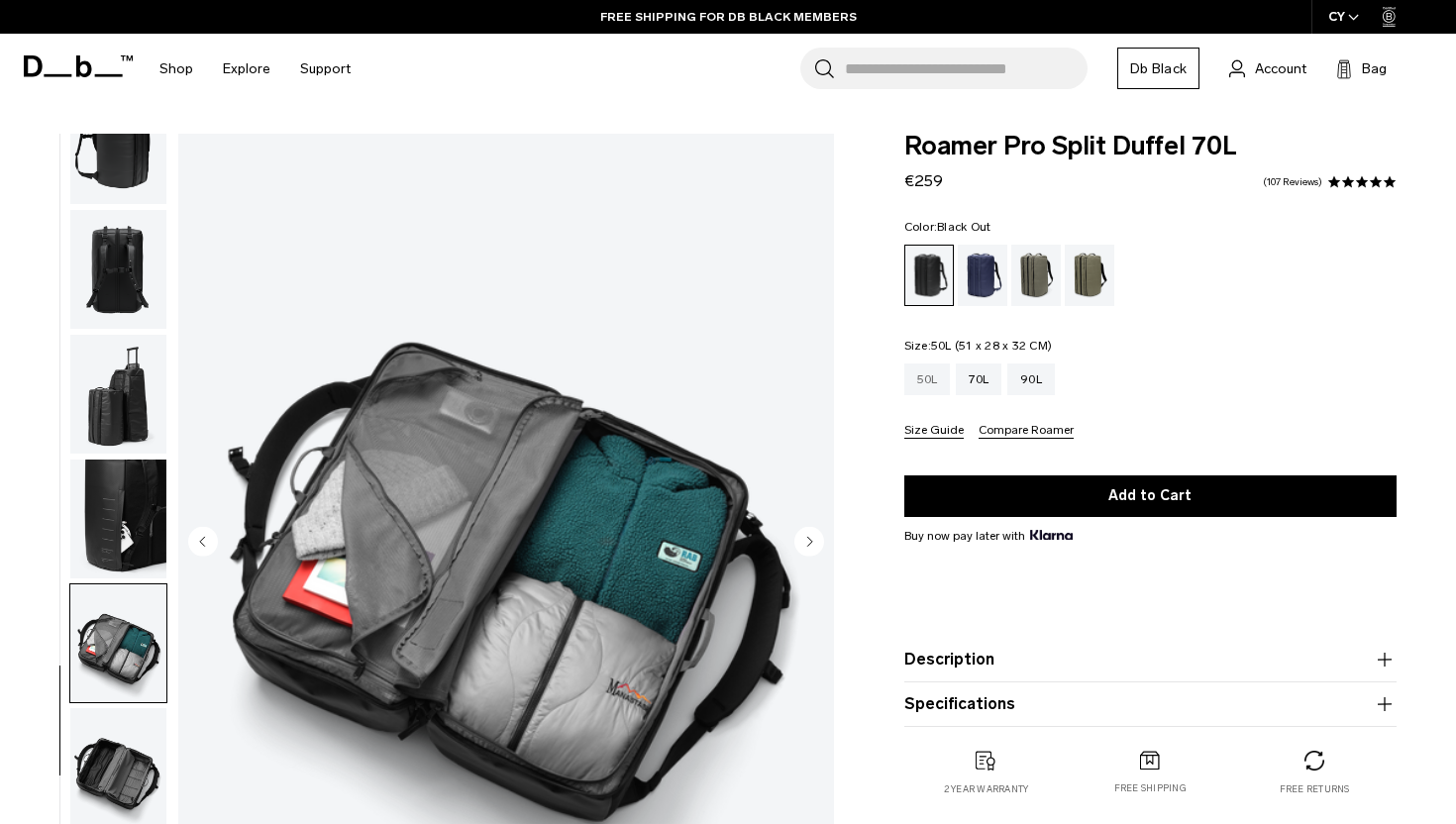 click on "50L" at bounding box center [927, 379] 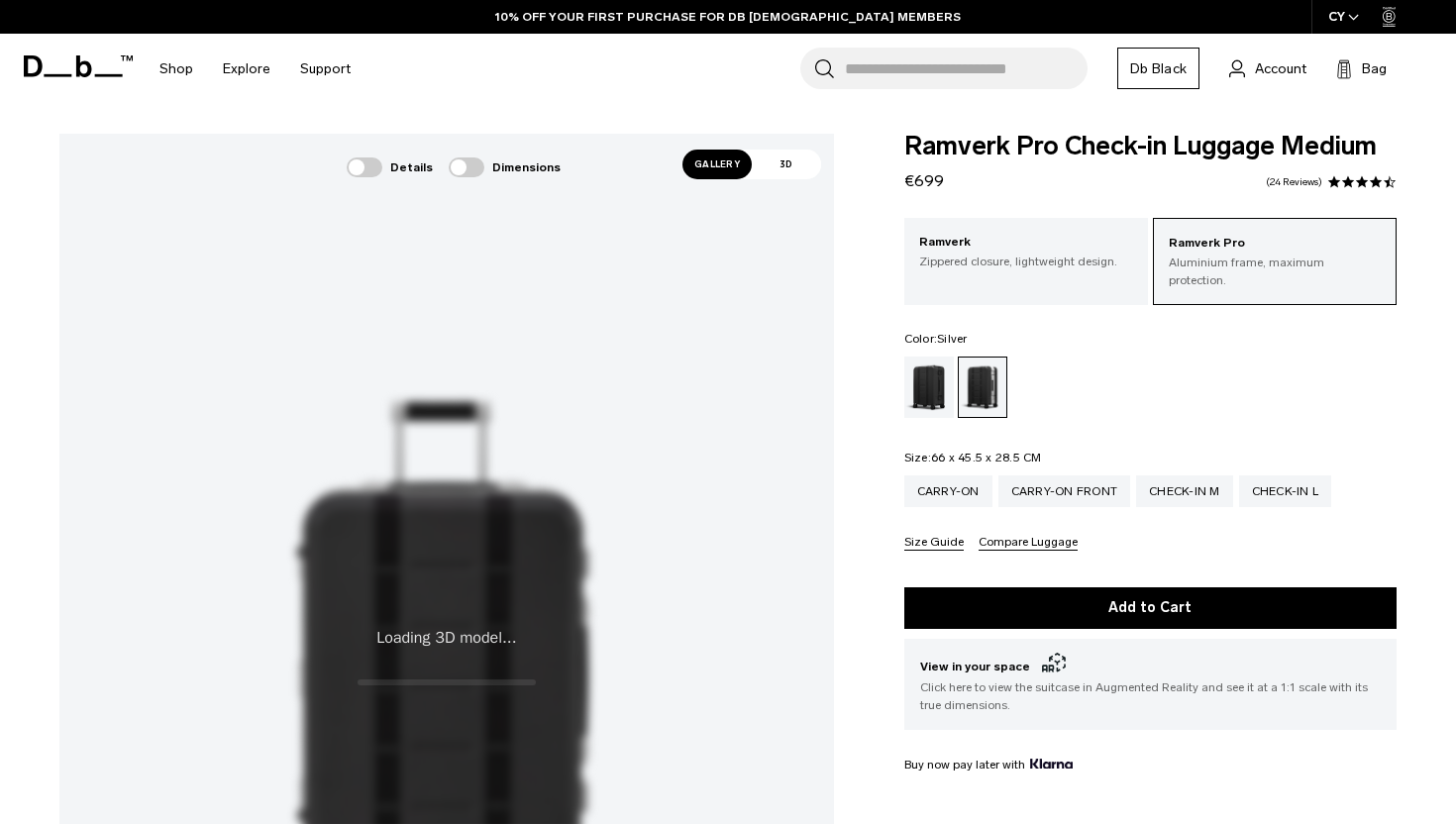 scroll, scrollTop: 0, scrollLeft: 0, axis: both 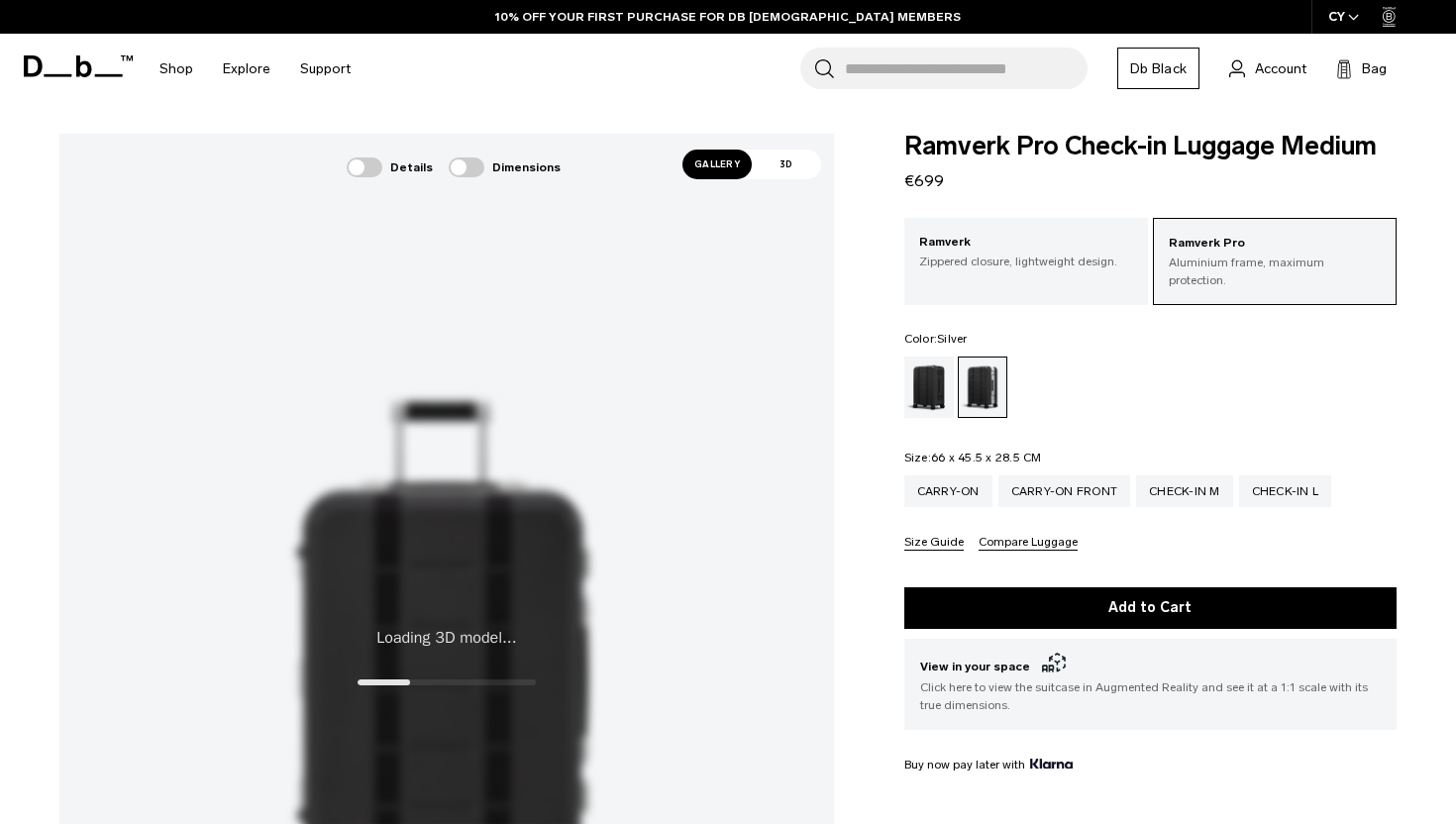 click on "Gallery" at bounding box center [717, 164] 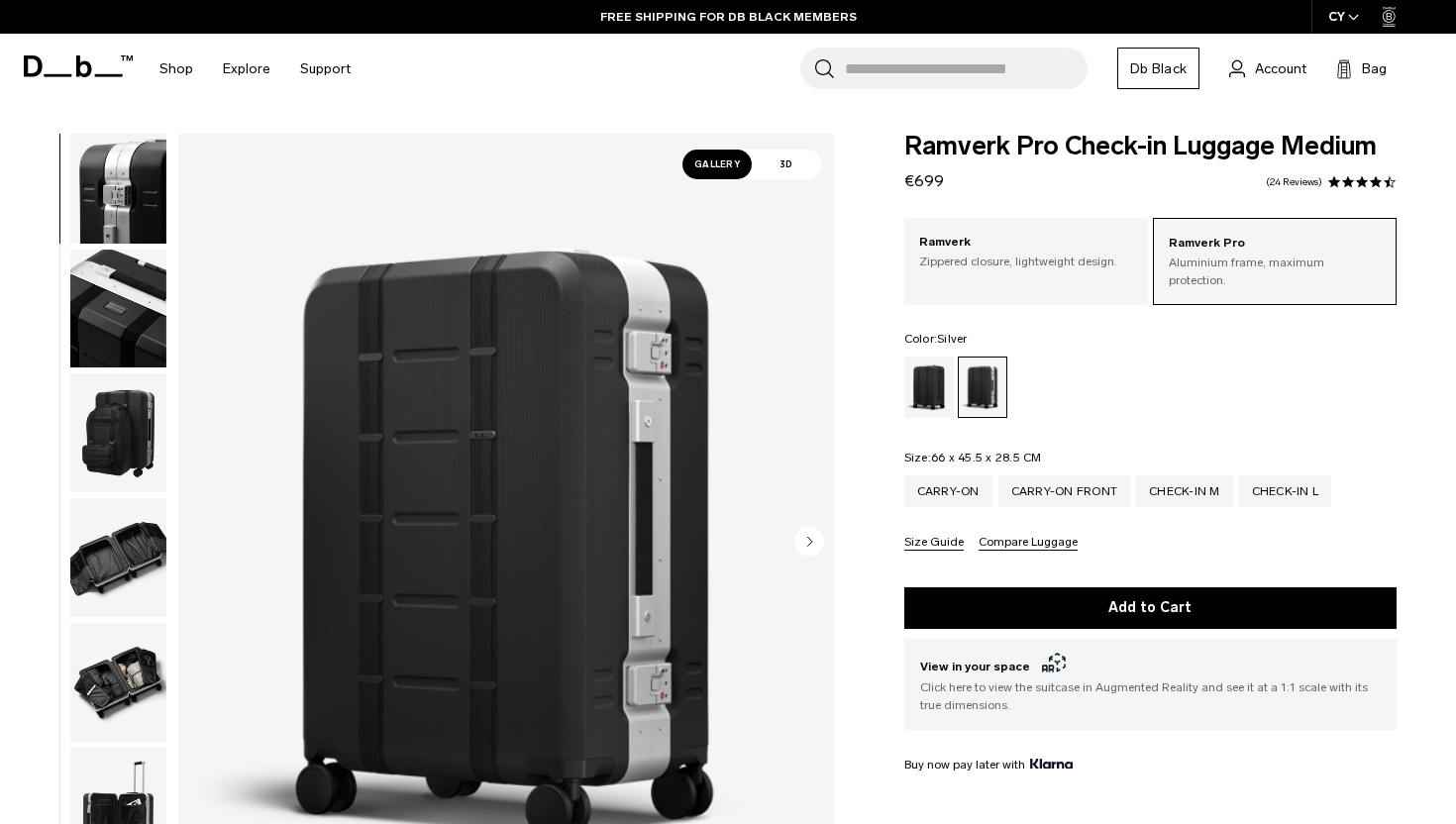 scroll, scrollTop: 671, scrollLeft: 0, axis: vertical 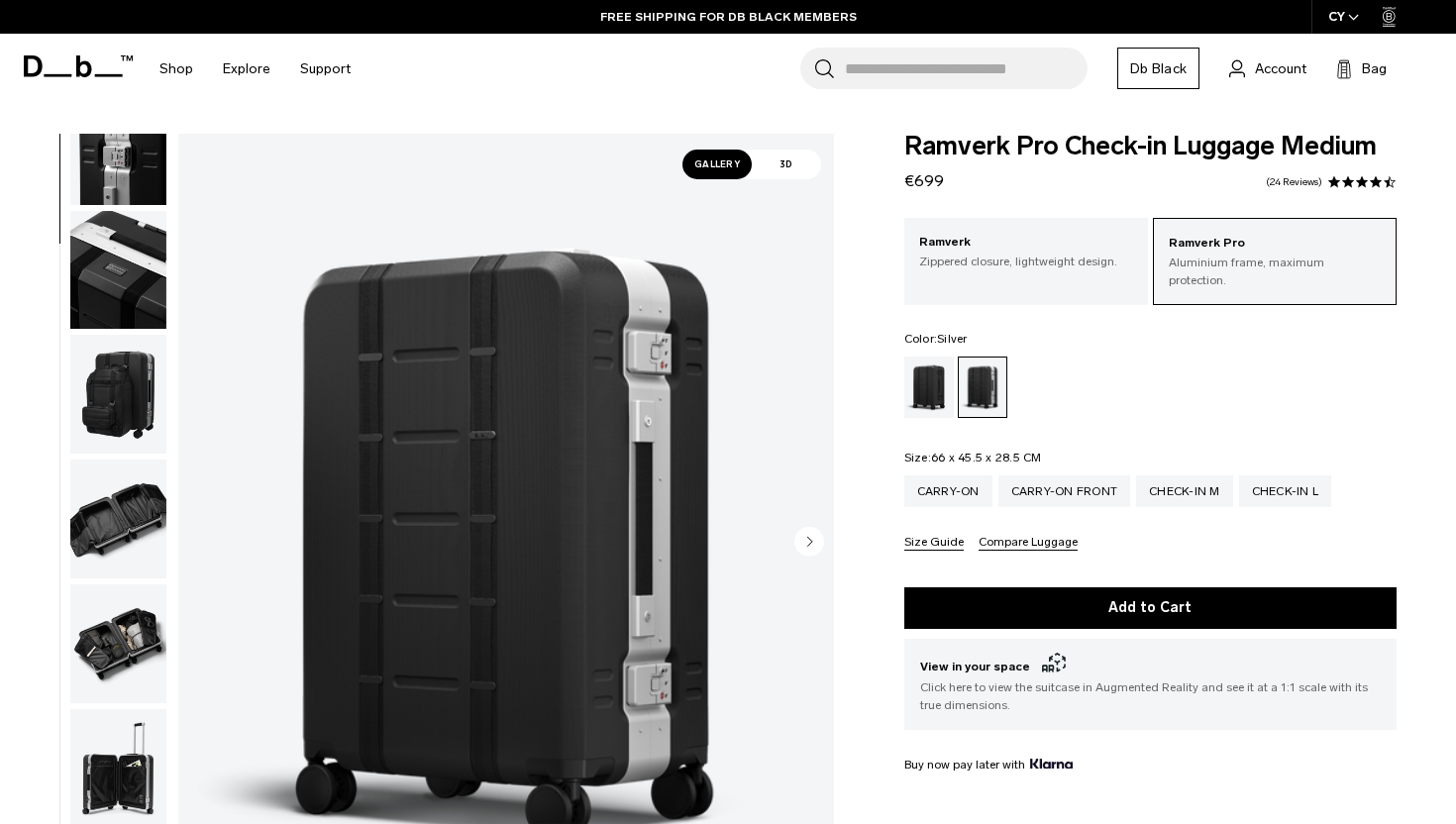 click at bounding box center [118, 644] 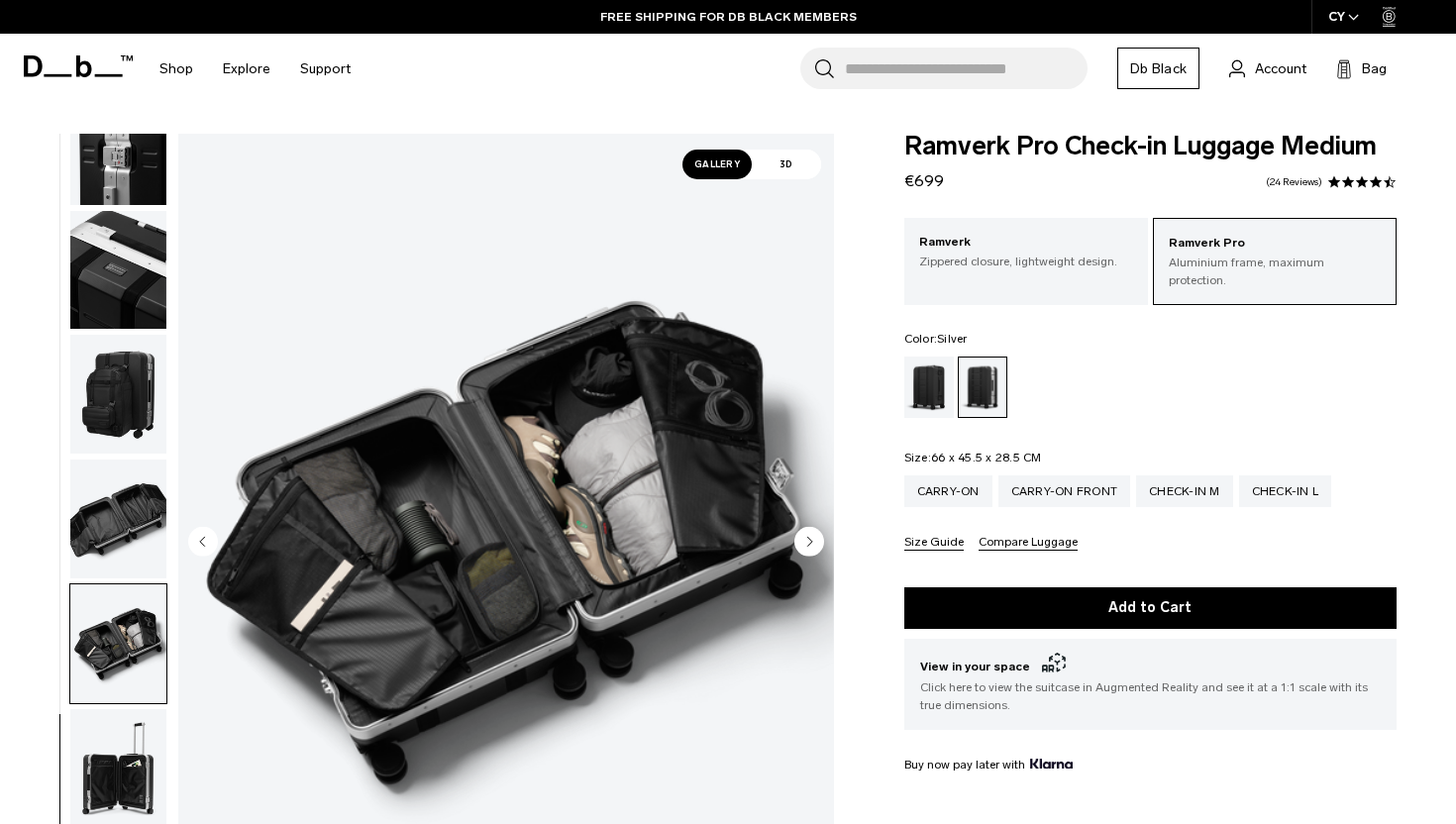 scroll, scrollTop: 671, scrollLeft: 0, axis: vertical 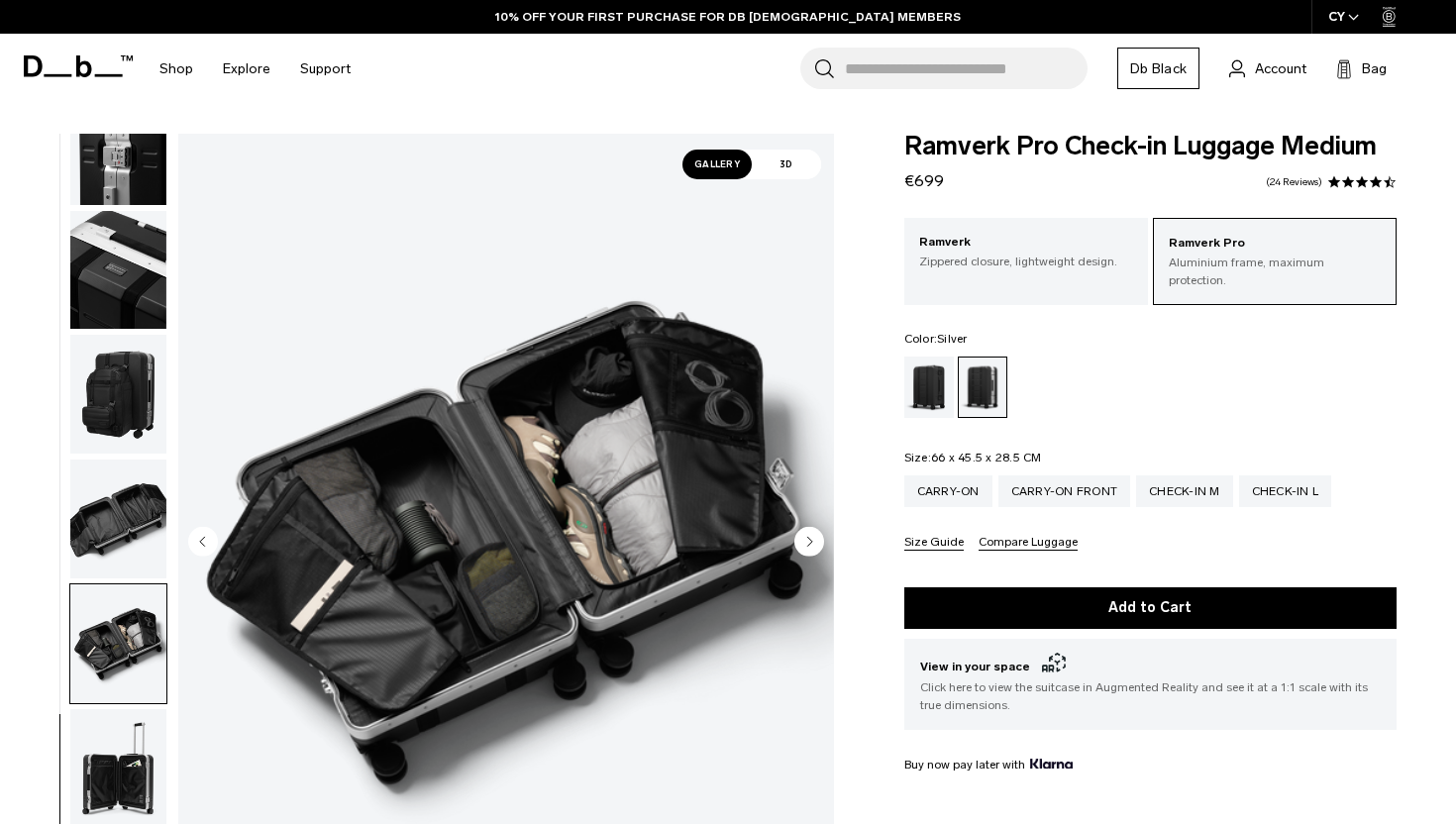 click on "CY" at bounding box center (1344, 17) 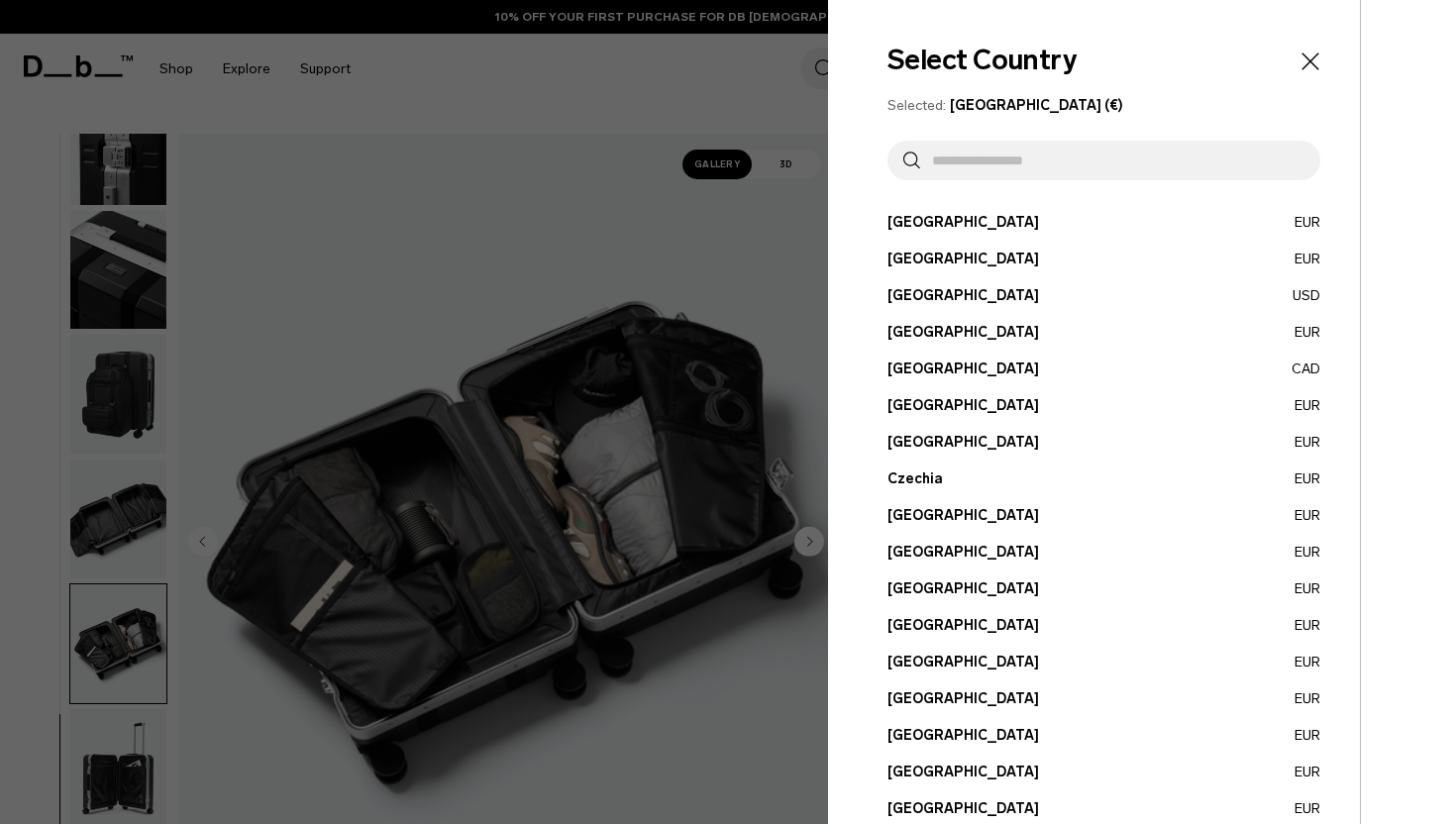 click 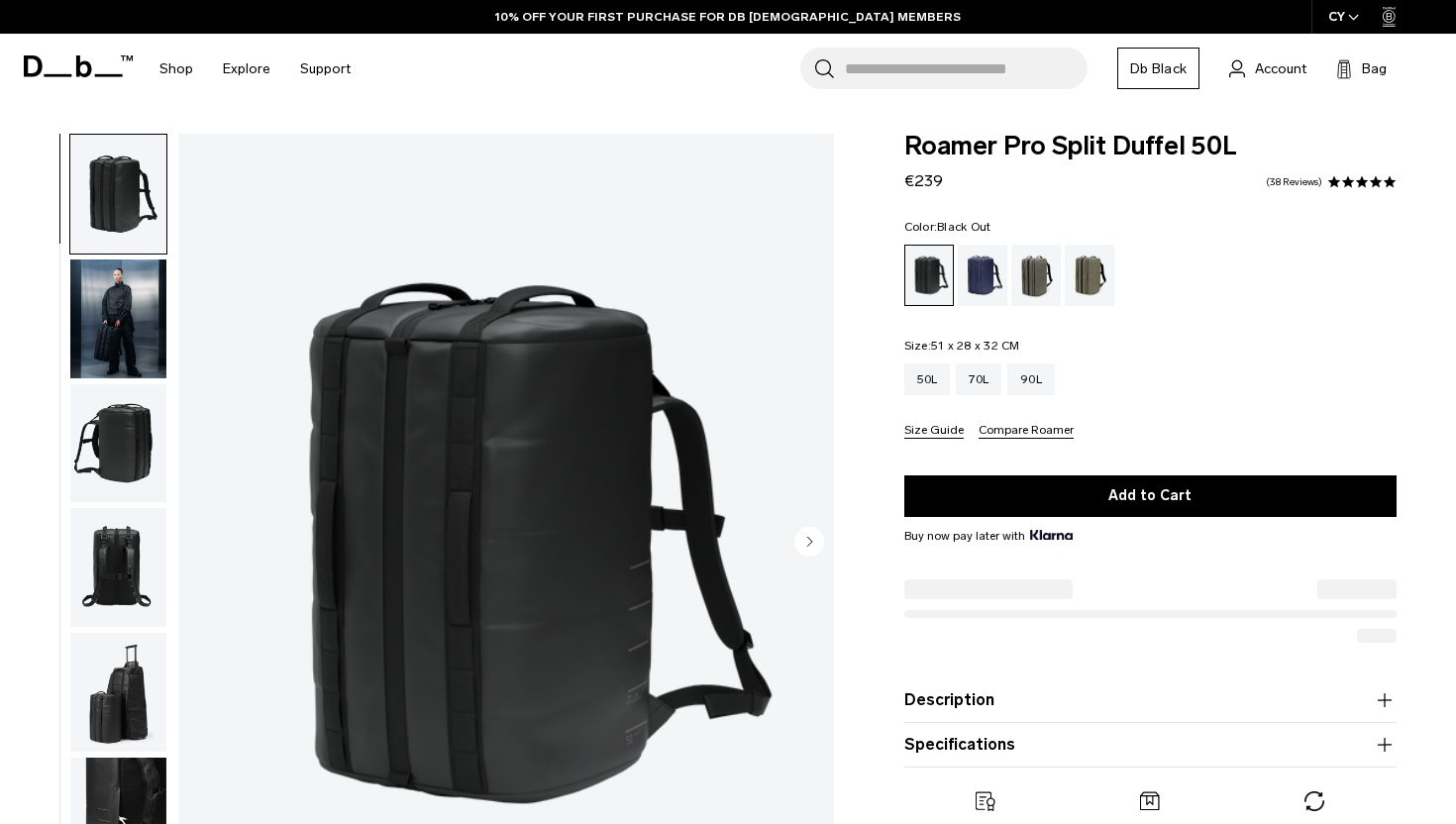 scroll, scrollTop: 0, scrollLeft: 0, axis: both 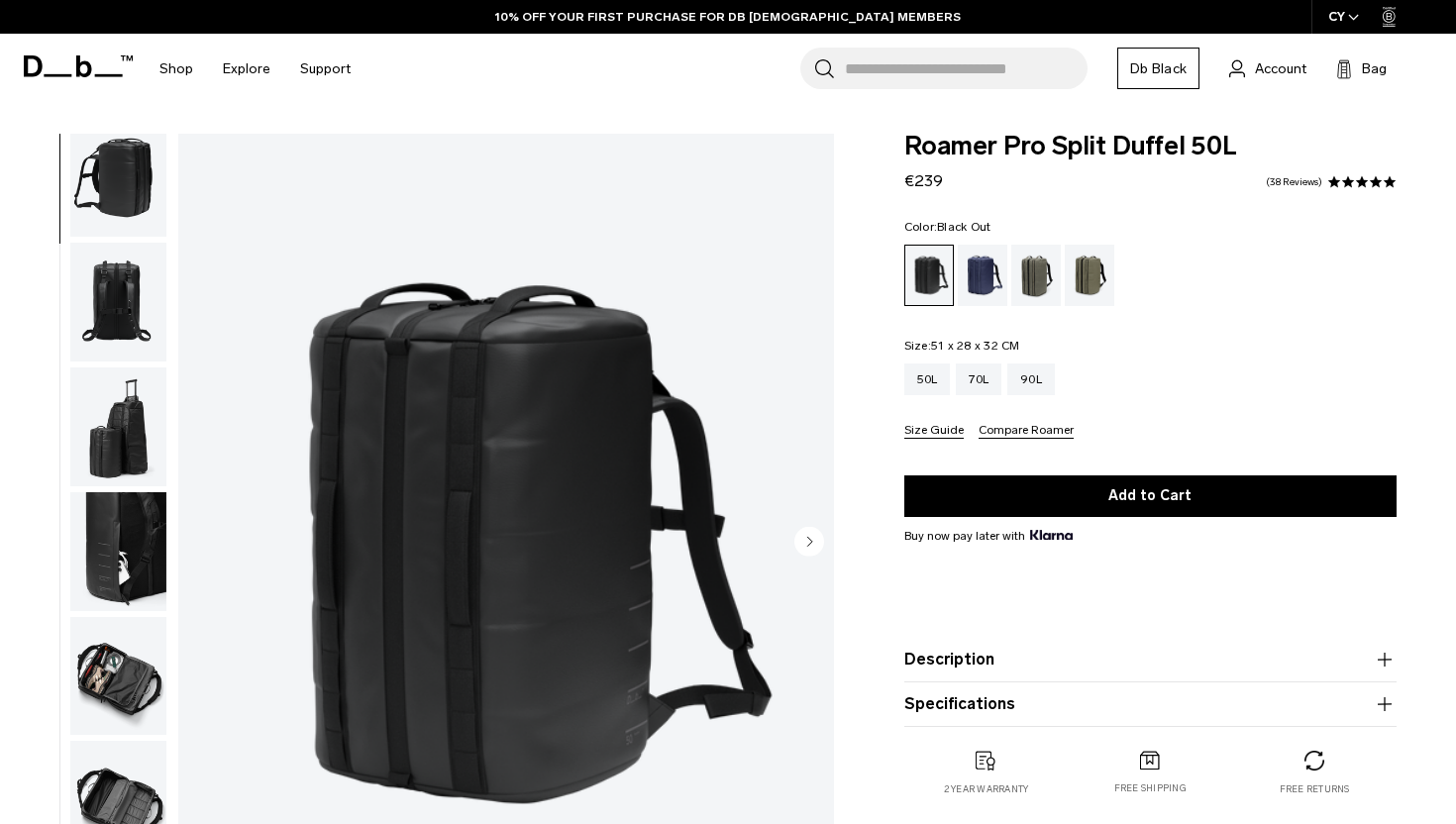 click at bounding box center [118, 302] 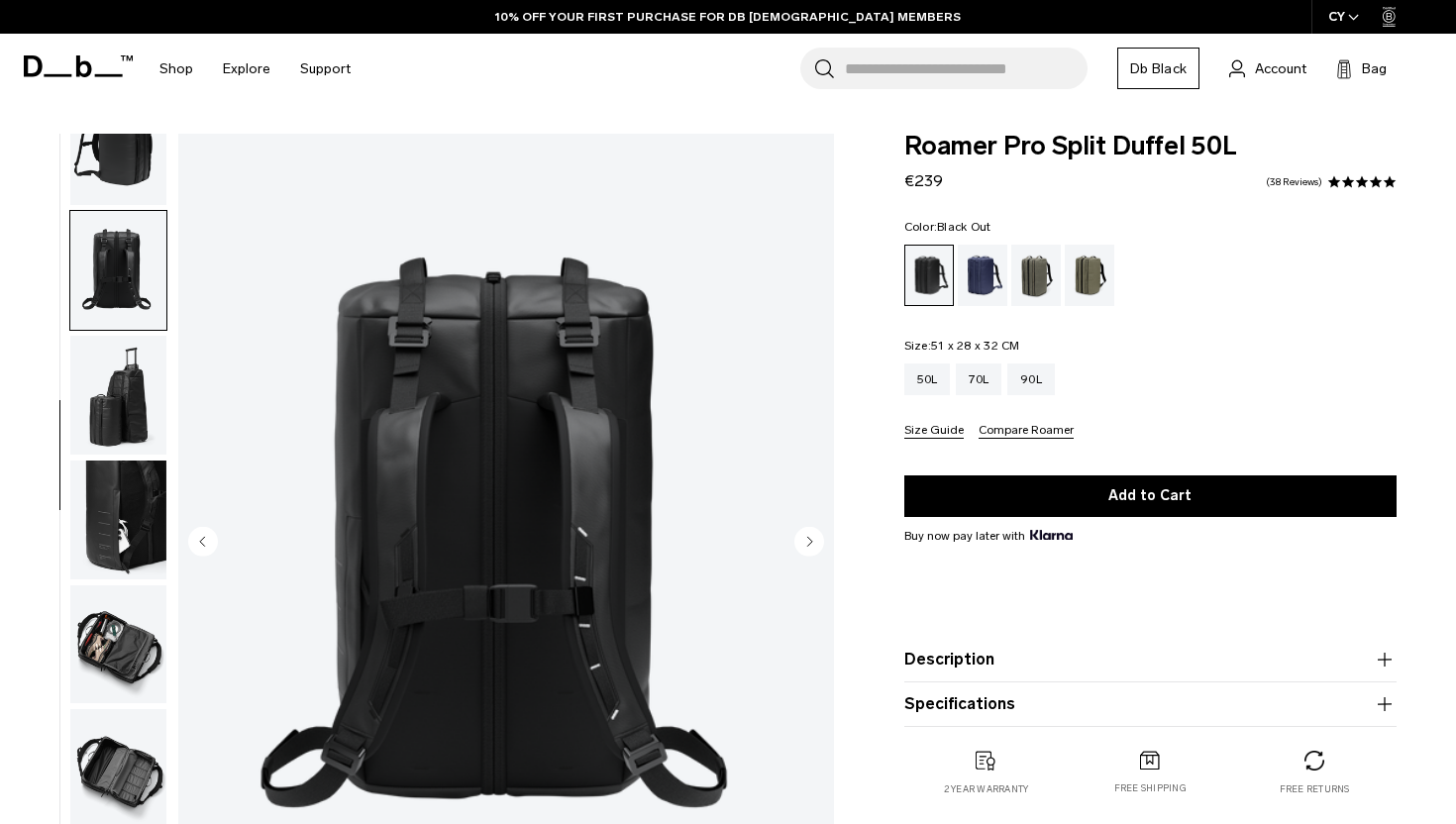 scroll, scrollTop: 298, scrollLeft: 0, axis: vertical 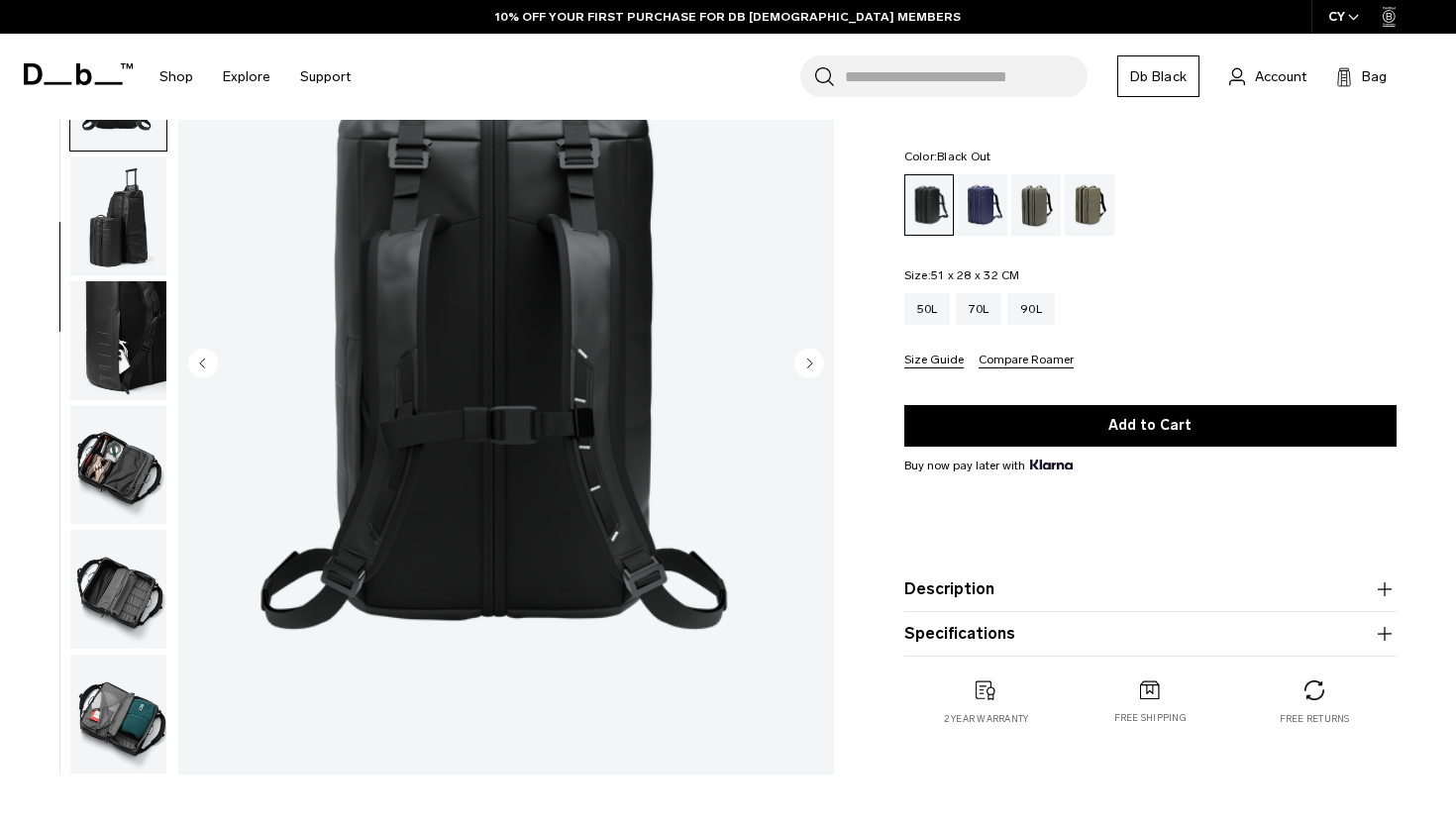 click at bounding box center [118, 465] 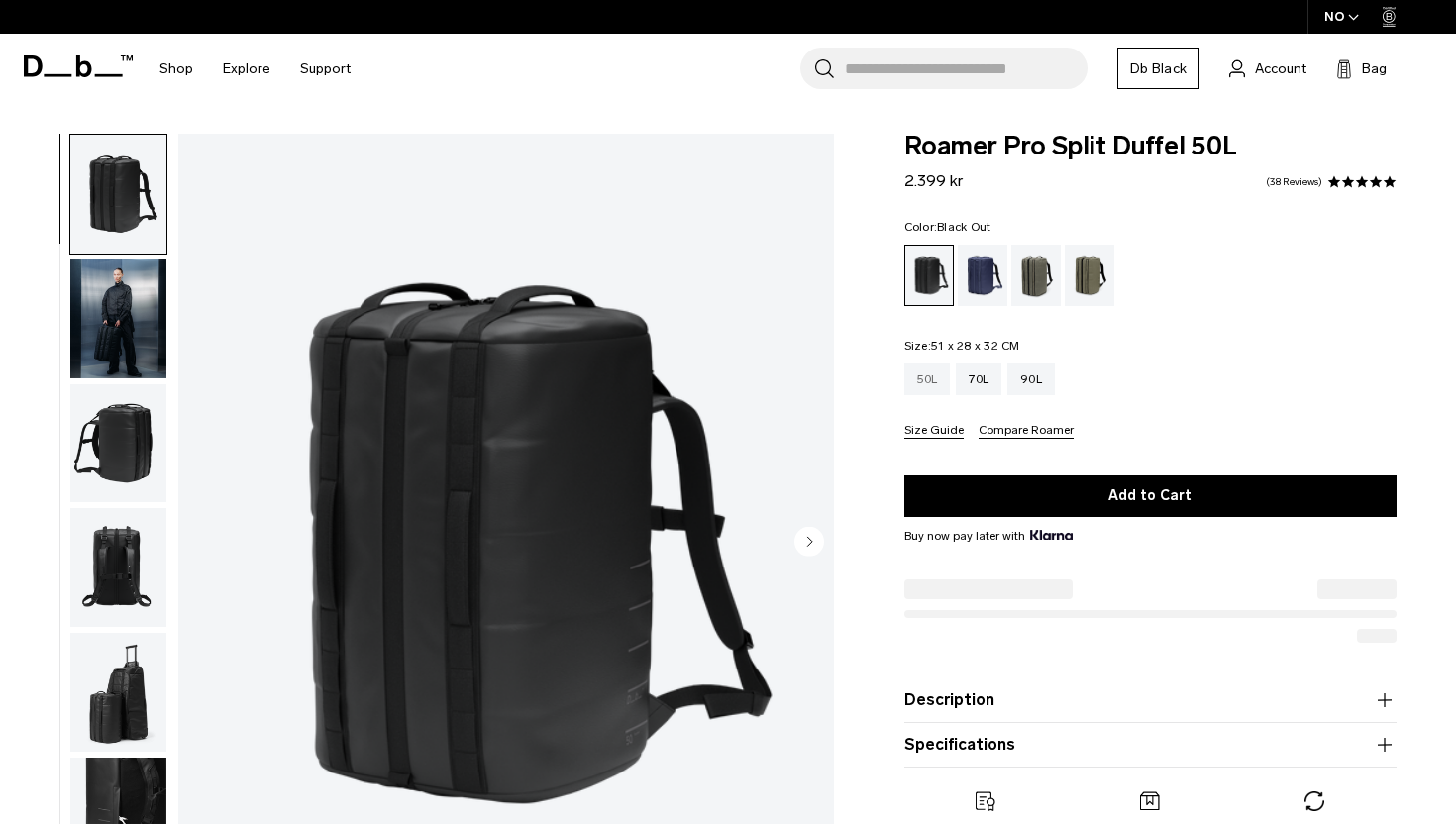 scroll, scrollTop: 0, scrollLeft: 0, axis: both 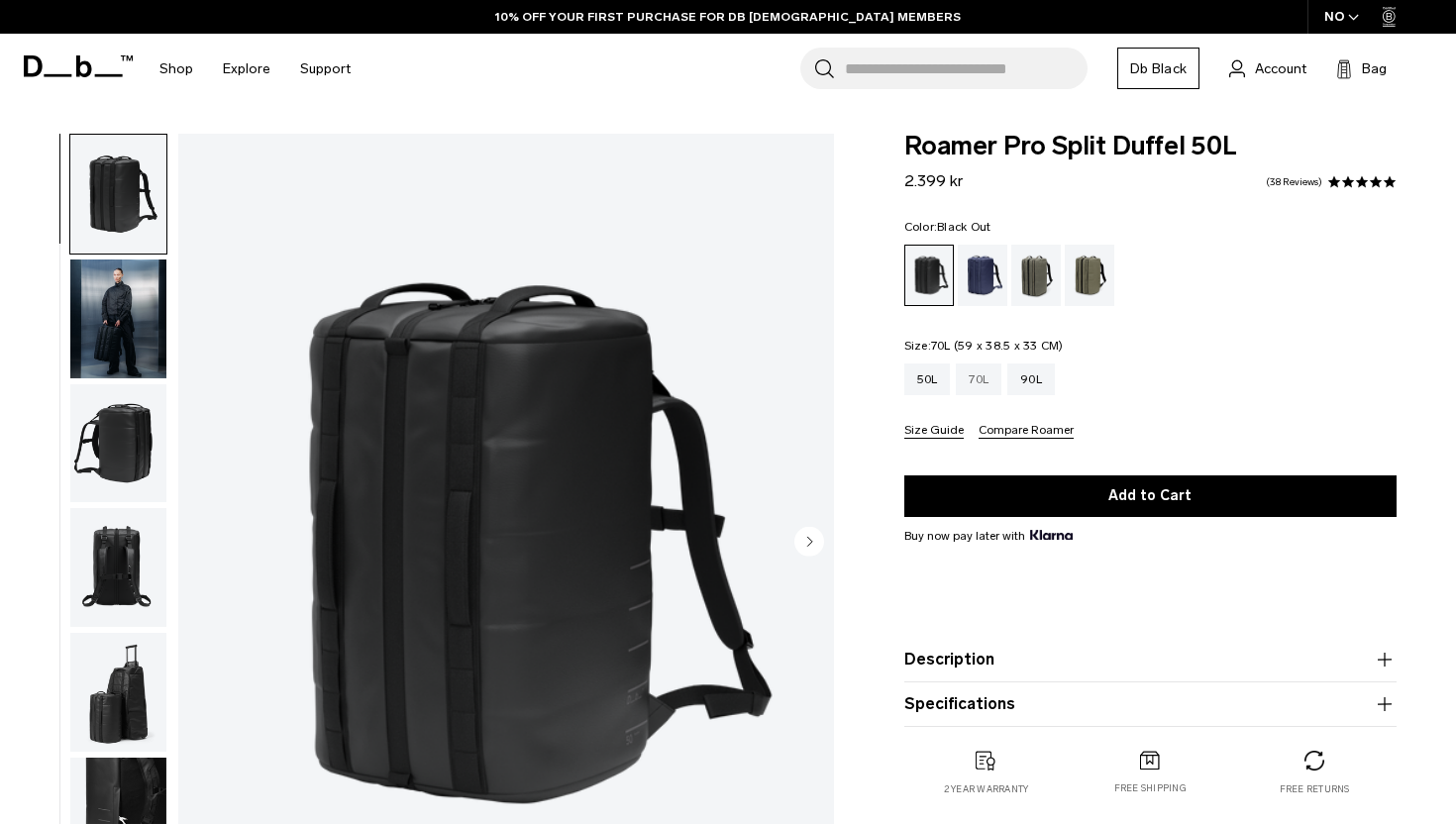 click on "70L" at bounding box center (979, 379) 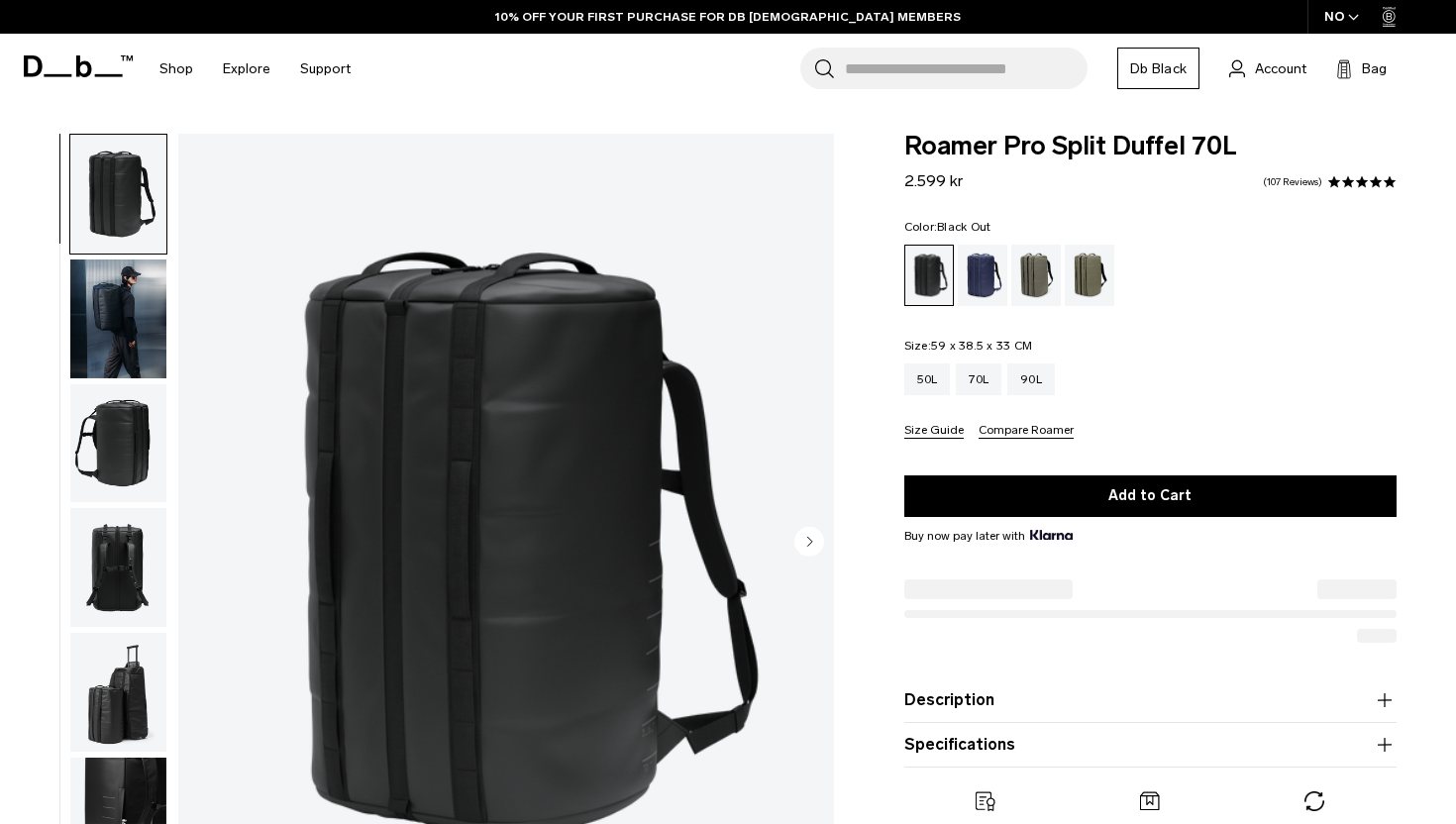 scroll, scrollTop: 0, scrollLeft: 0, axis: both 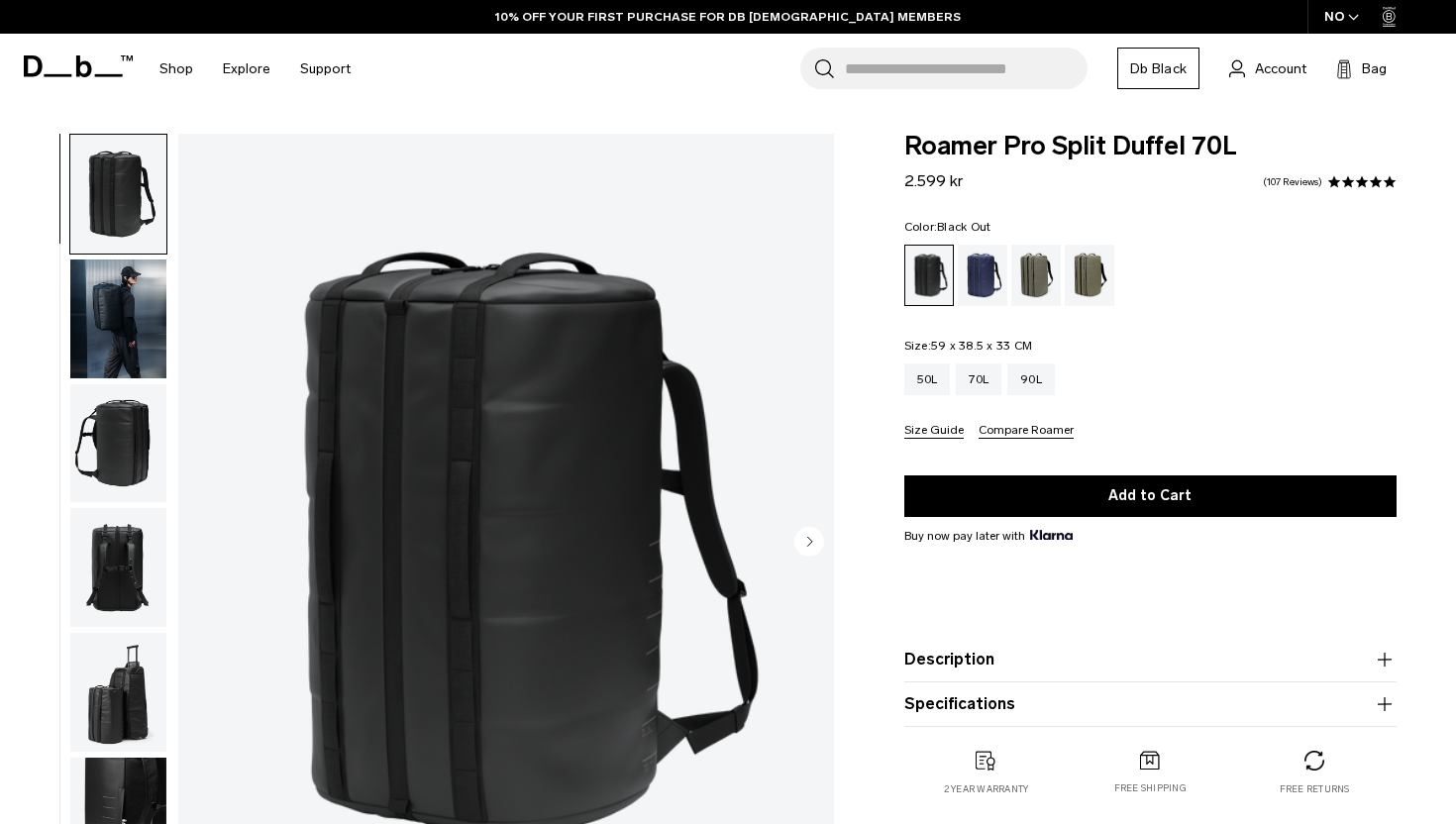 click on "NO" at bounding box center (1342, 17) 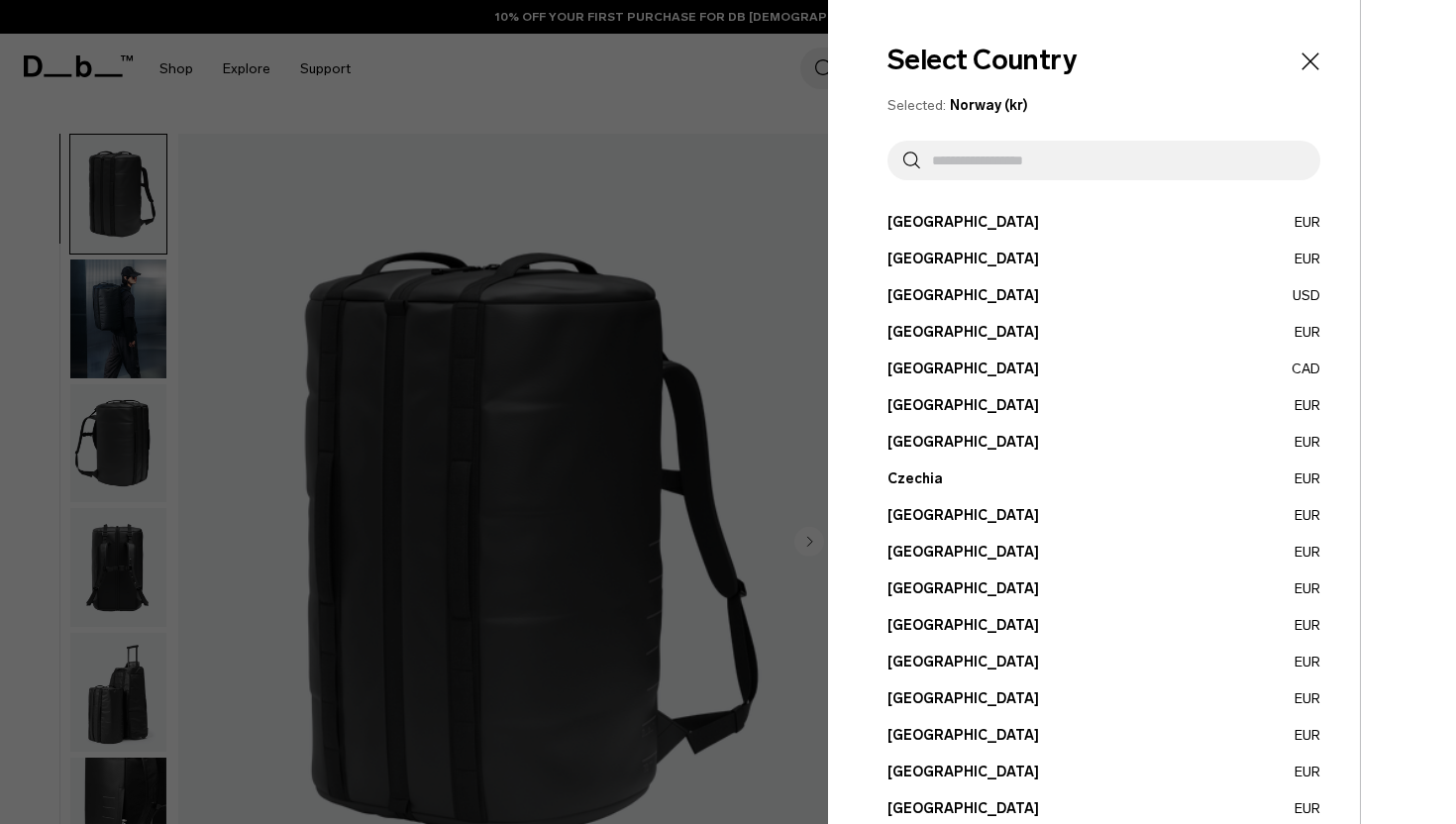 click at bounding box center (1112, 160) 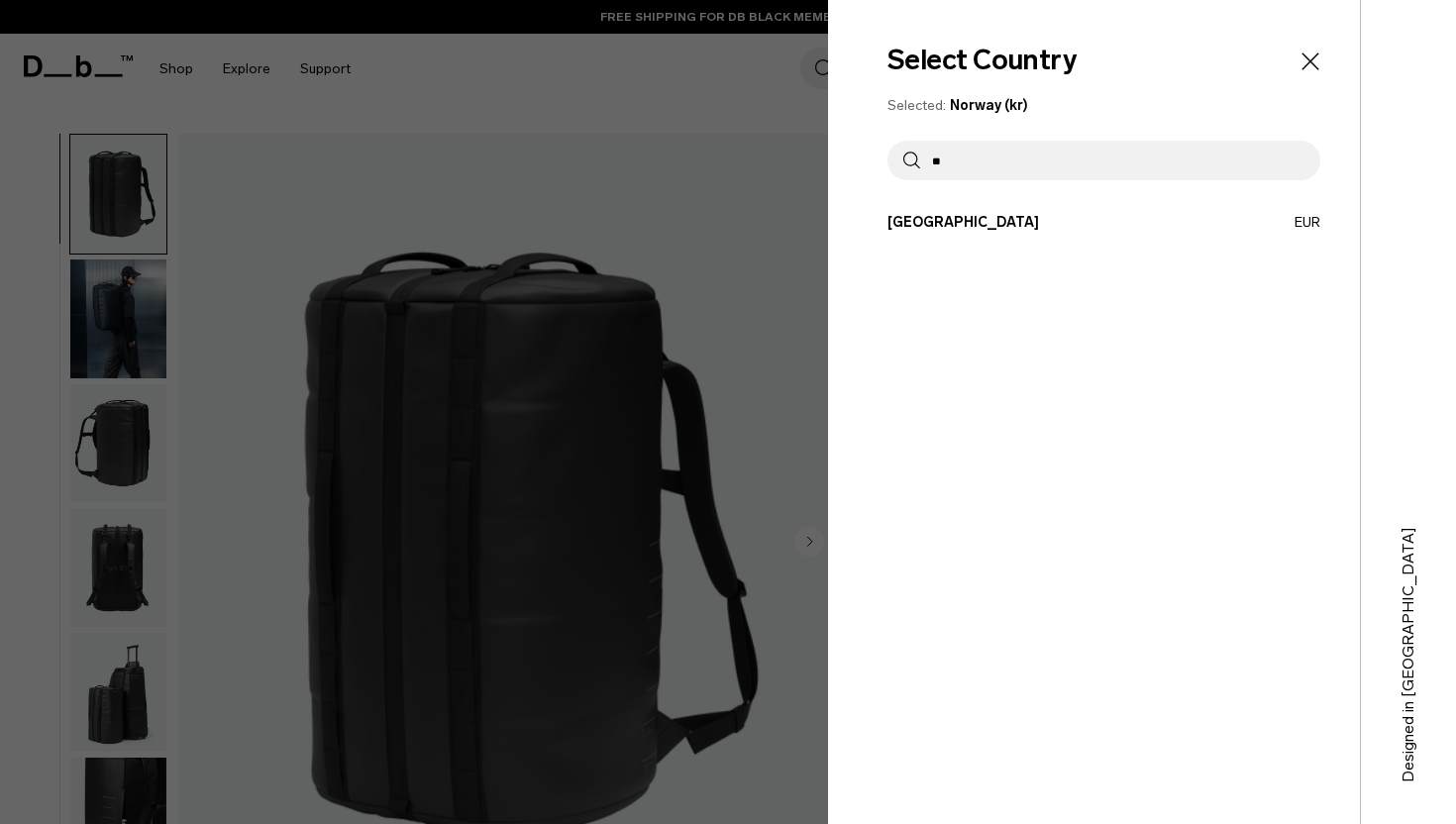click on "**" at bounding box center (1112, 160) 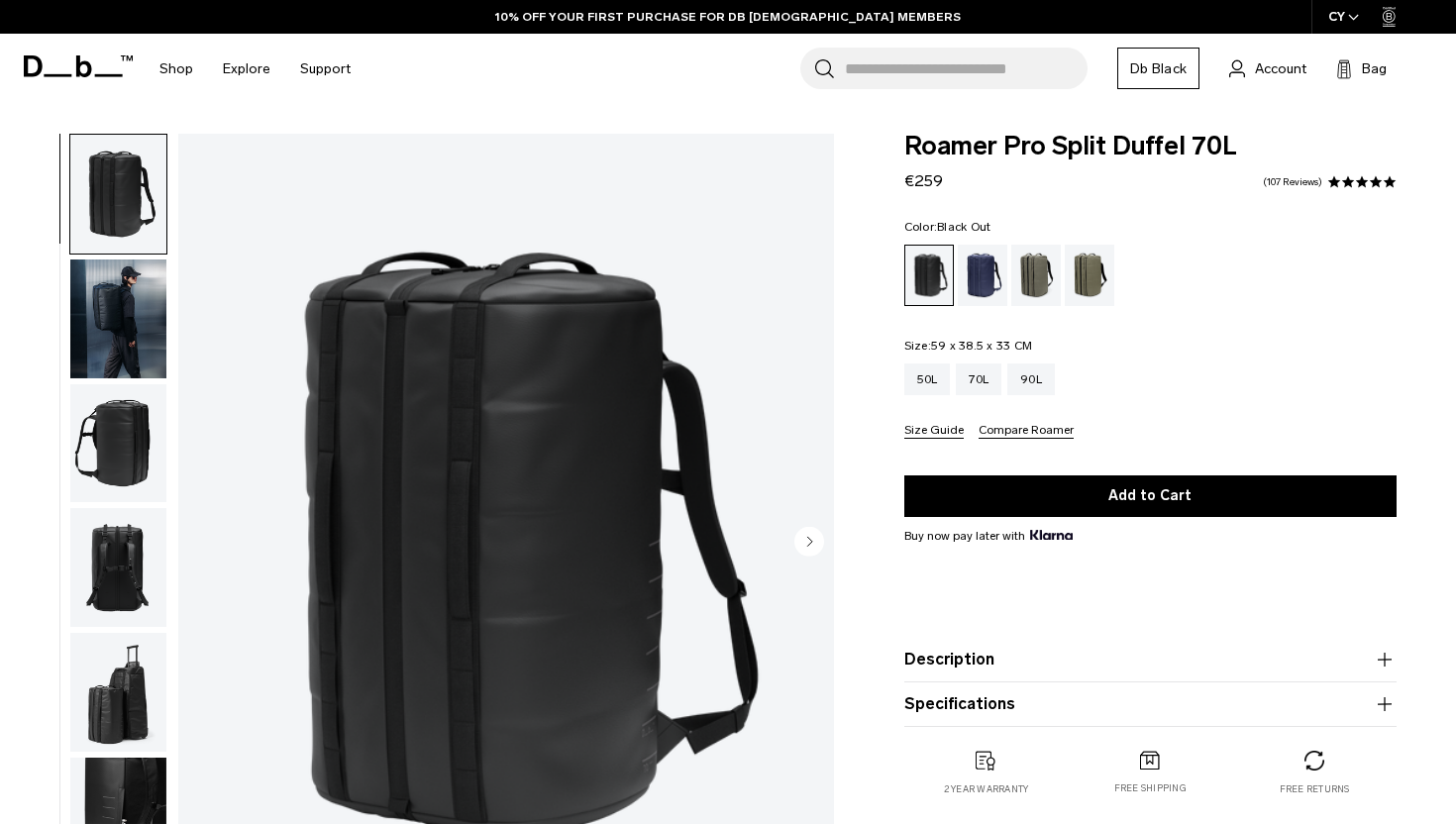 scroll, scrollTop: 0, scrollLeft: 0, axis: both 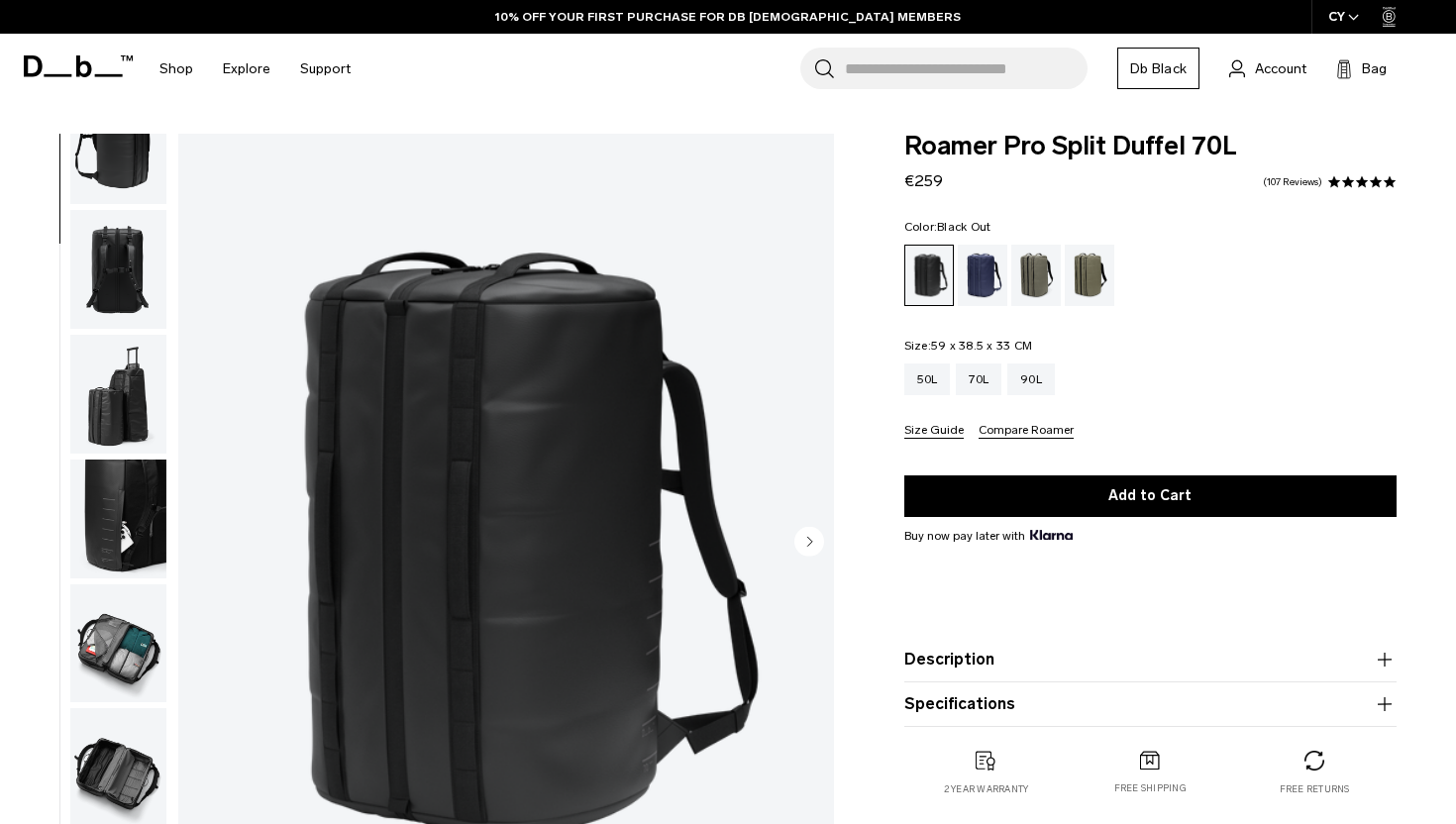 click at bounding box center [118, 644] 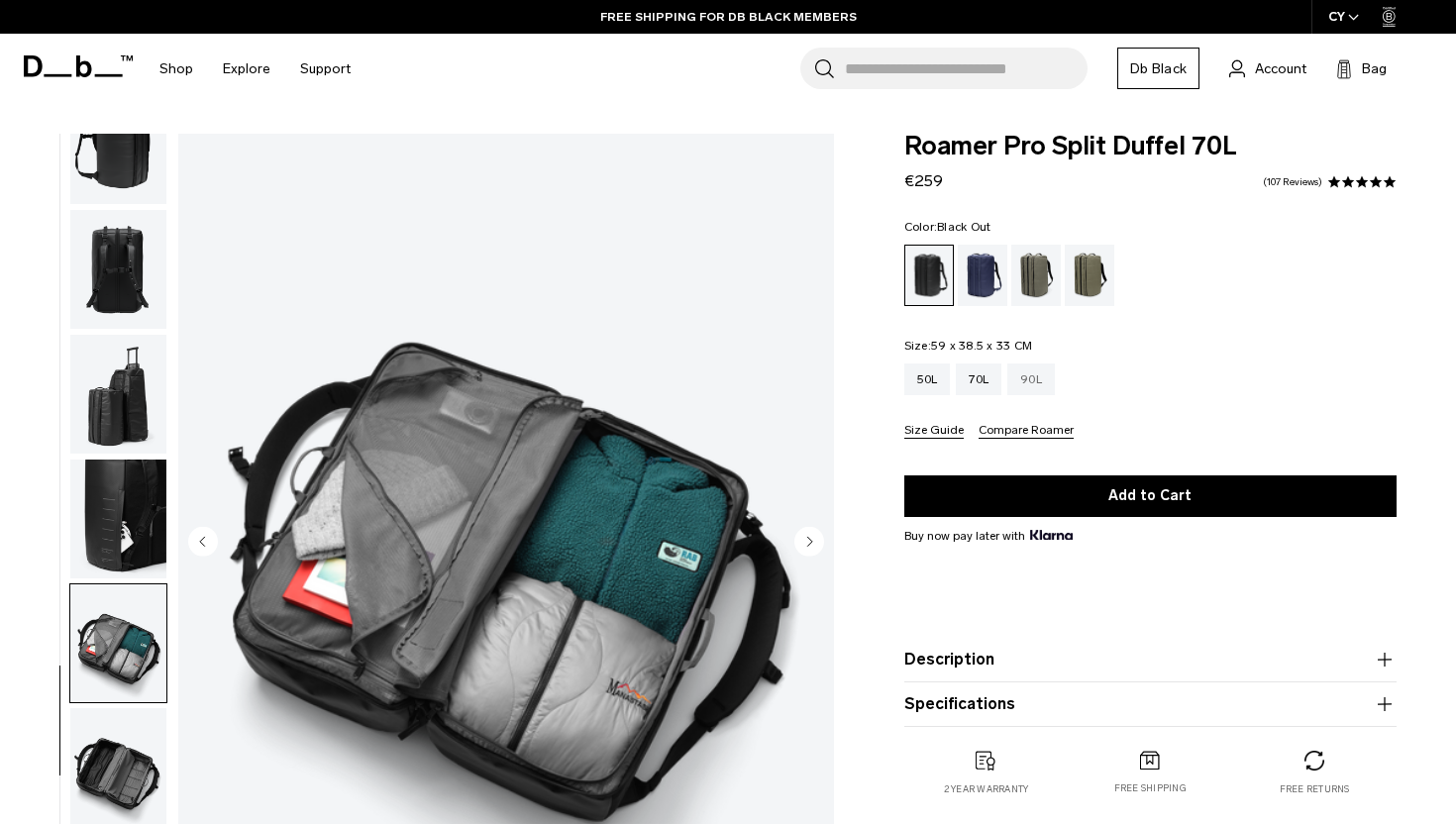 click on "90L" at bounding box center (1031, 379) 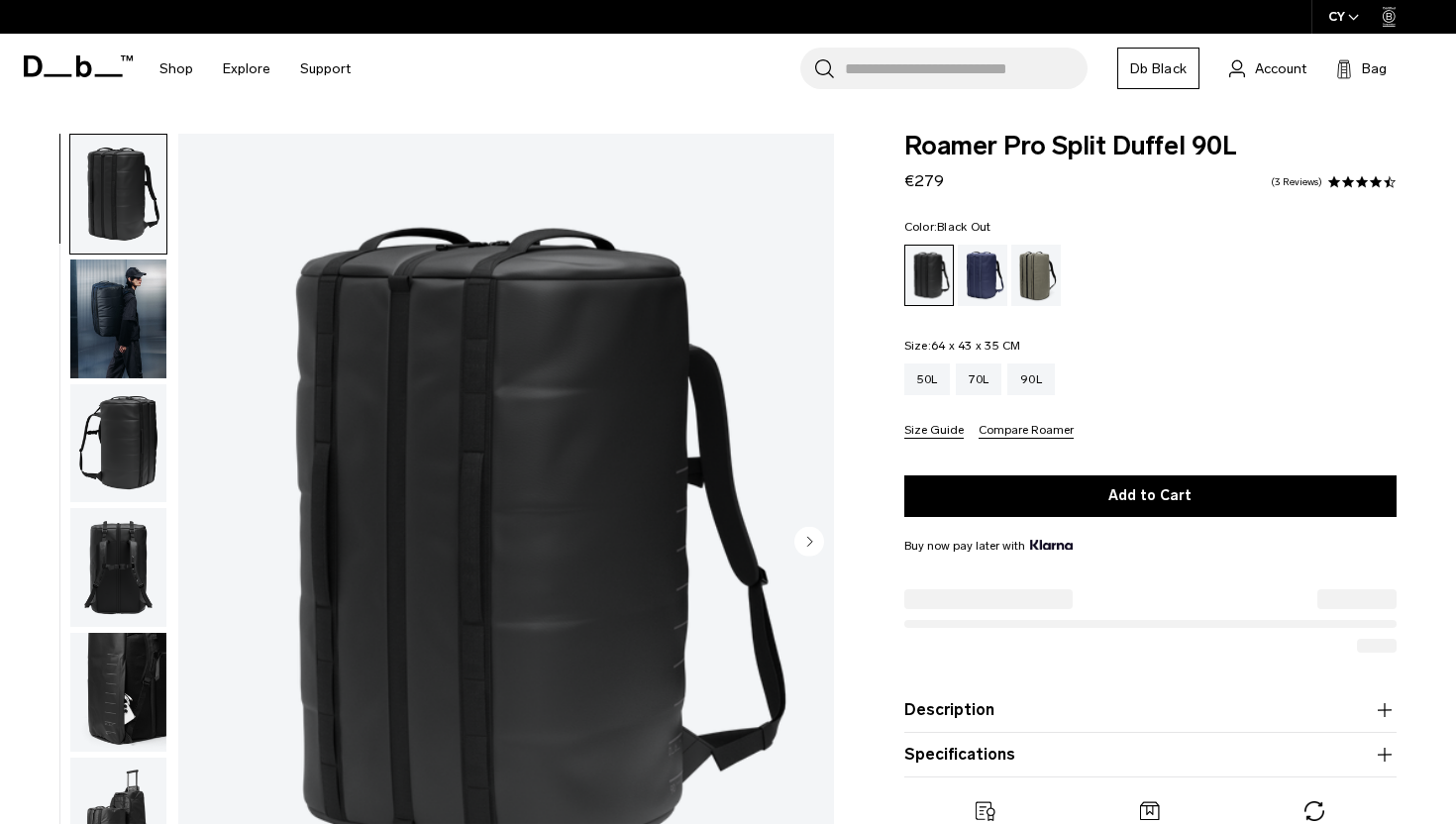 scroll, scrollTop: 0, scrollLeft: 0, axis: both 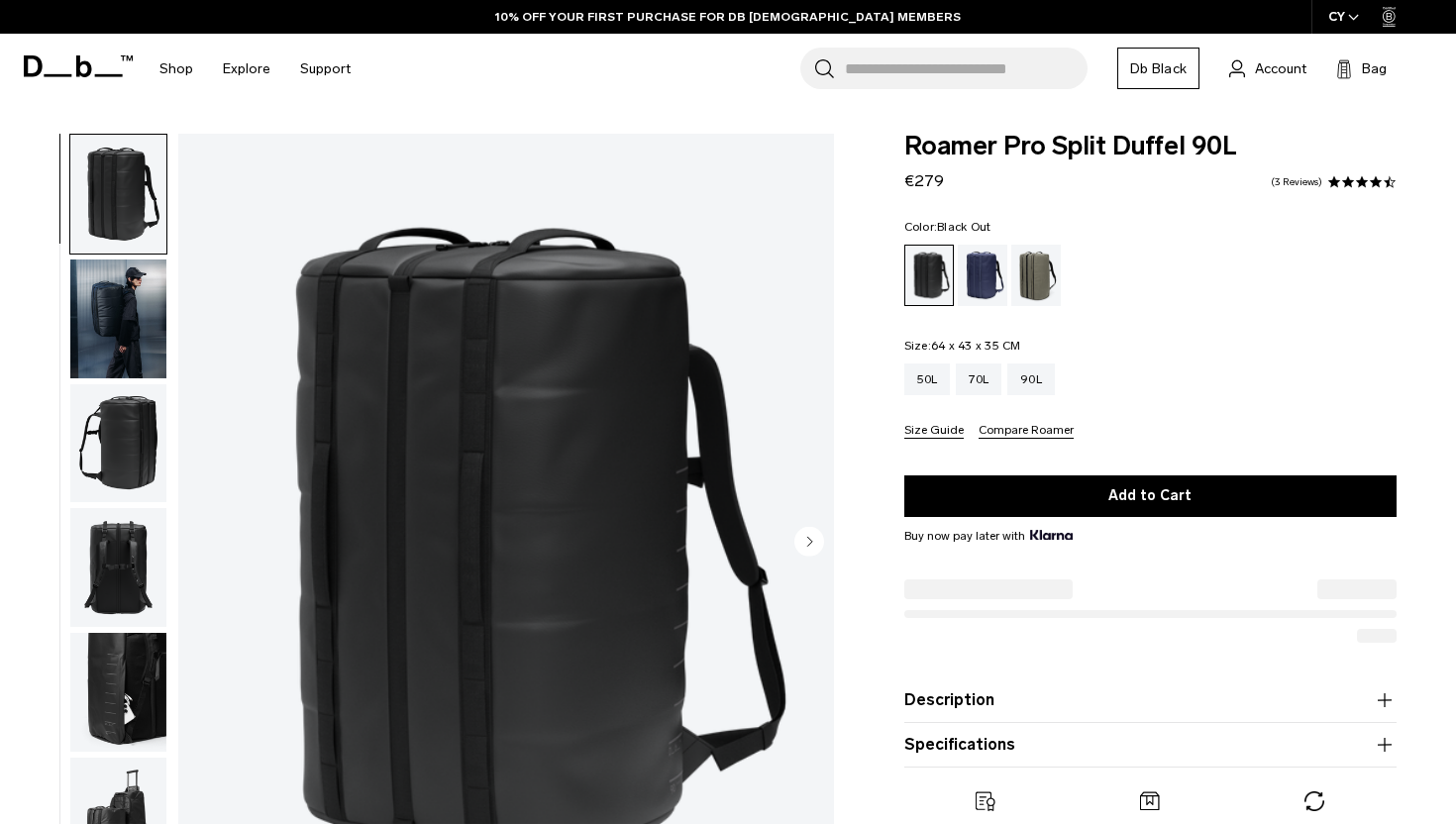 click at bounding box center [118, 319] 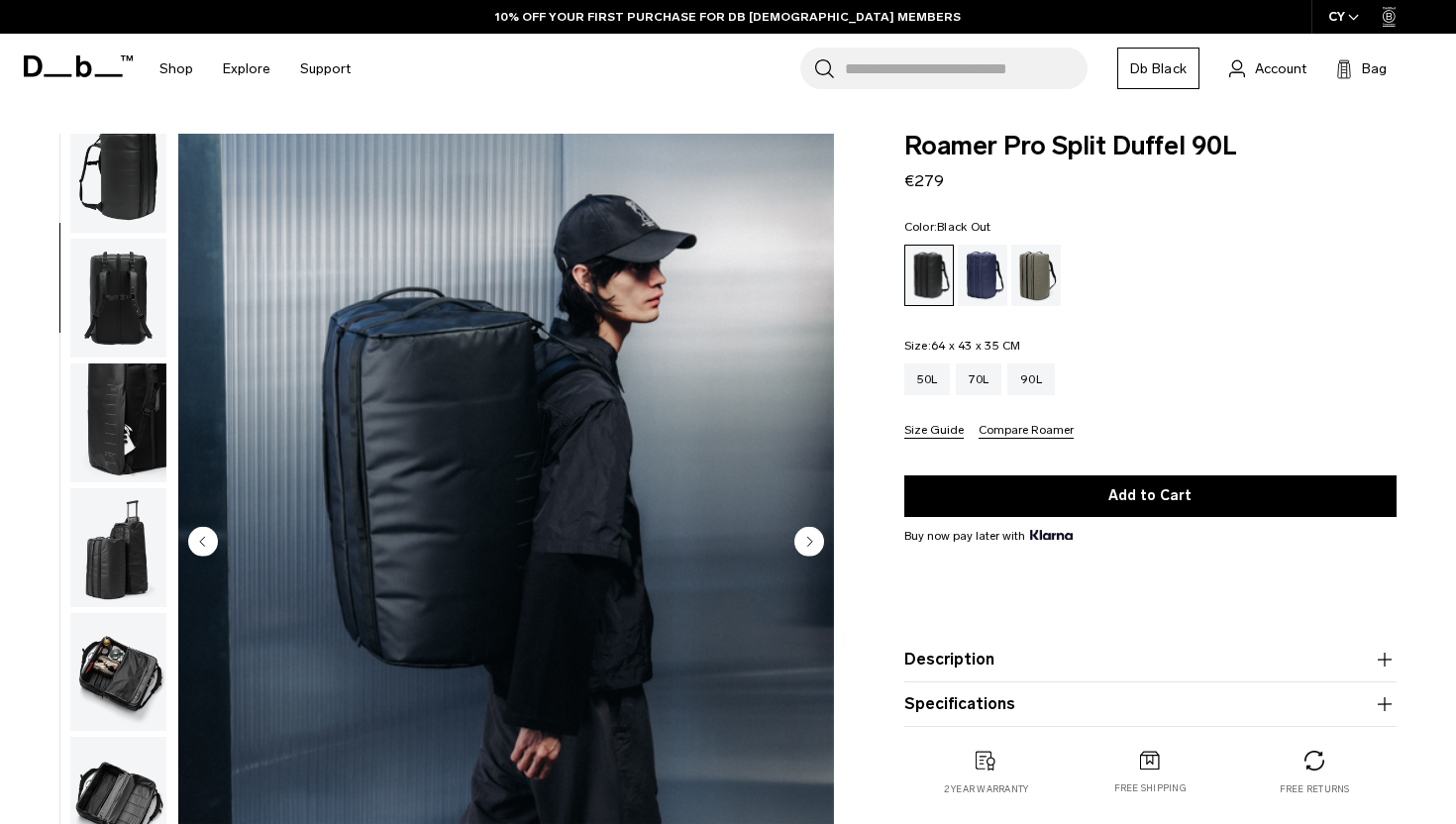 scroll, scrollTop: 298, scrollLeft: 0, axis: vertical 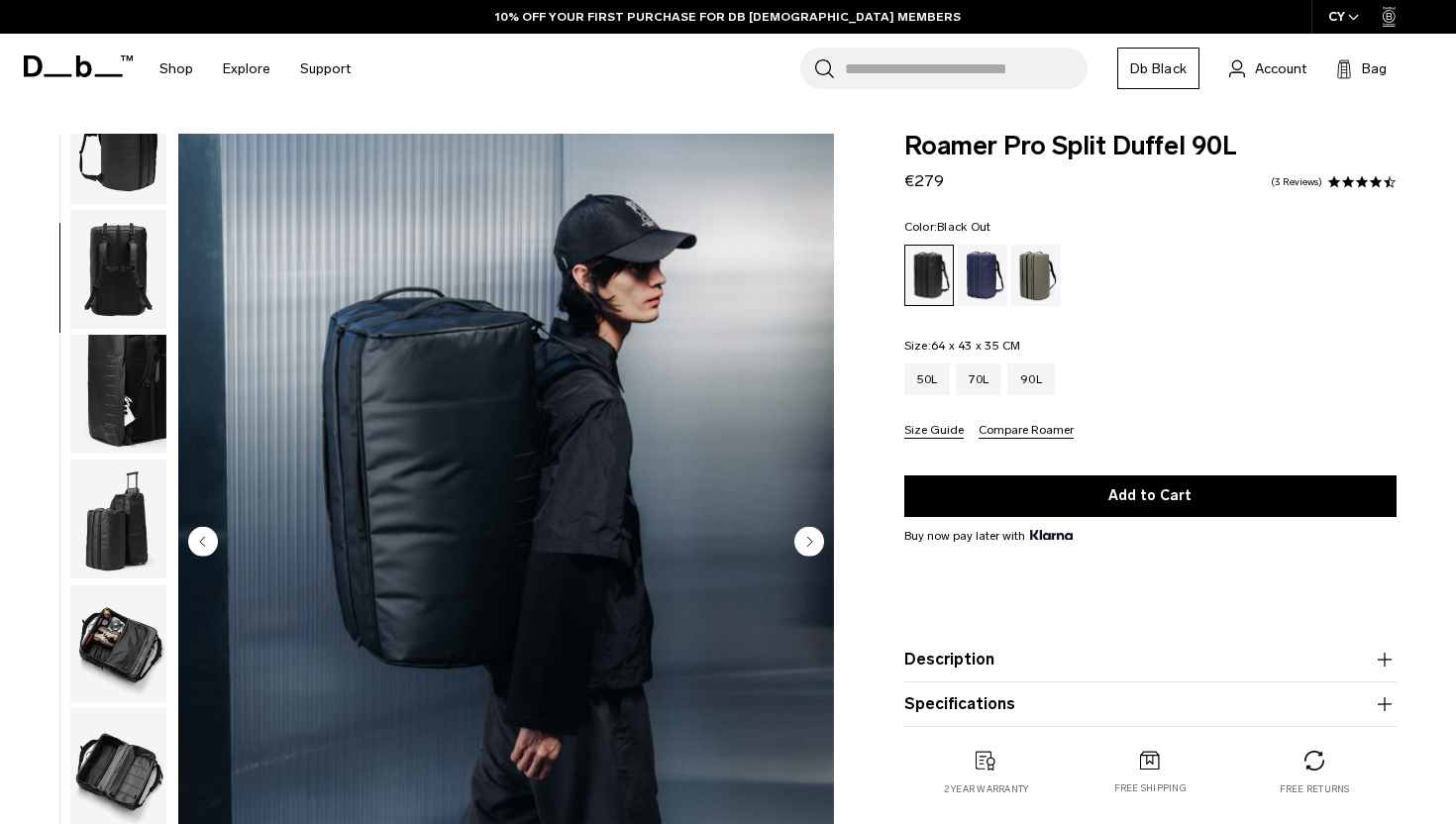 click at bounding box center [118, 644] 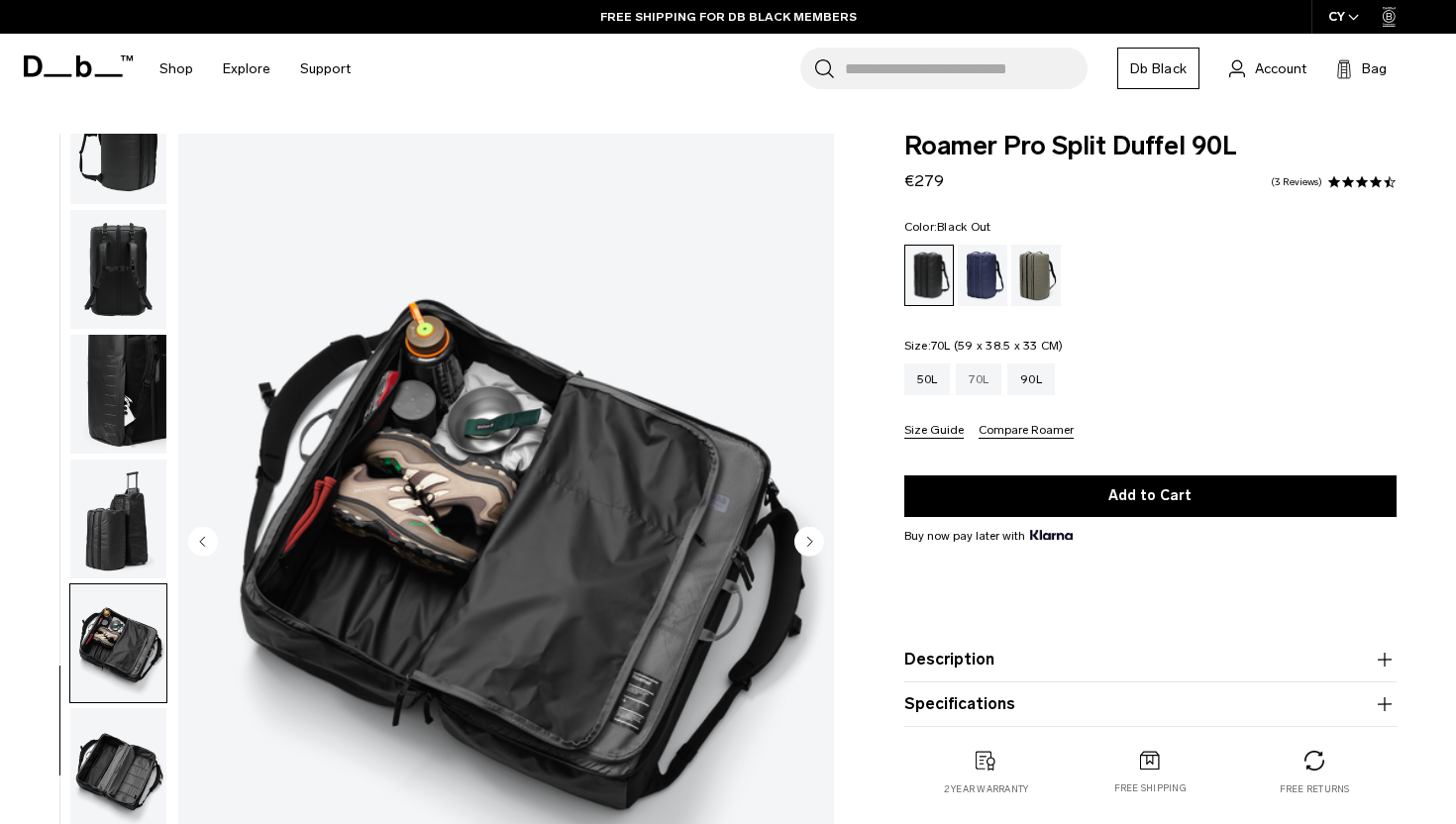 click on "70L" at bounding box center (979, 379) 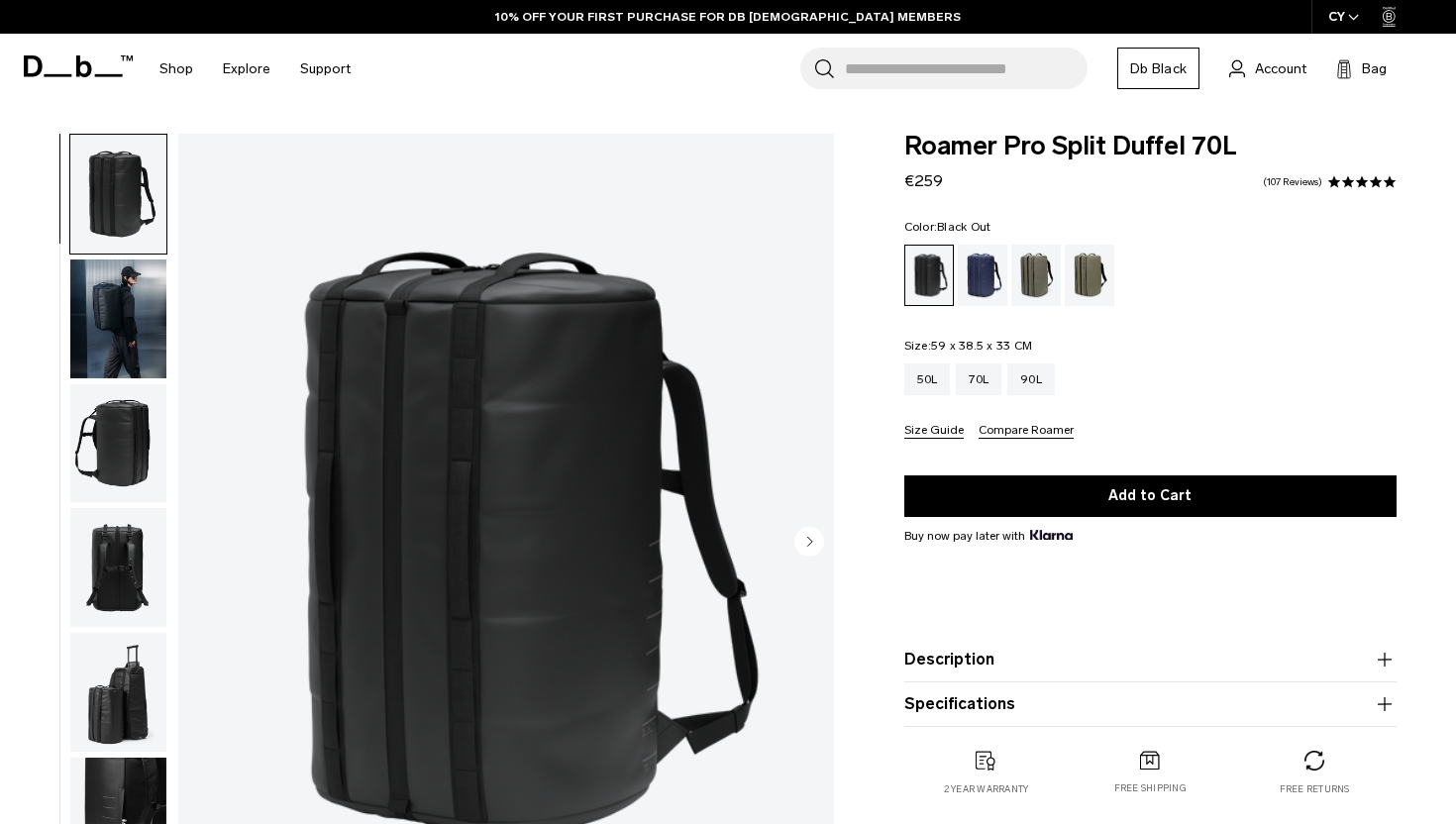 click at bounding box center [118, 319] 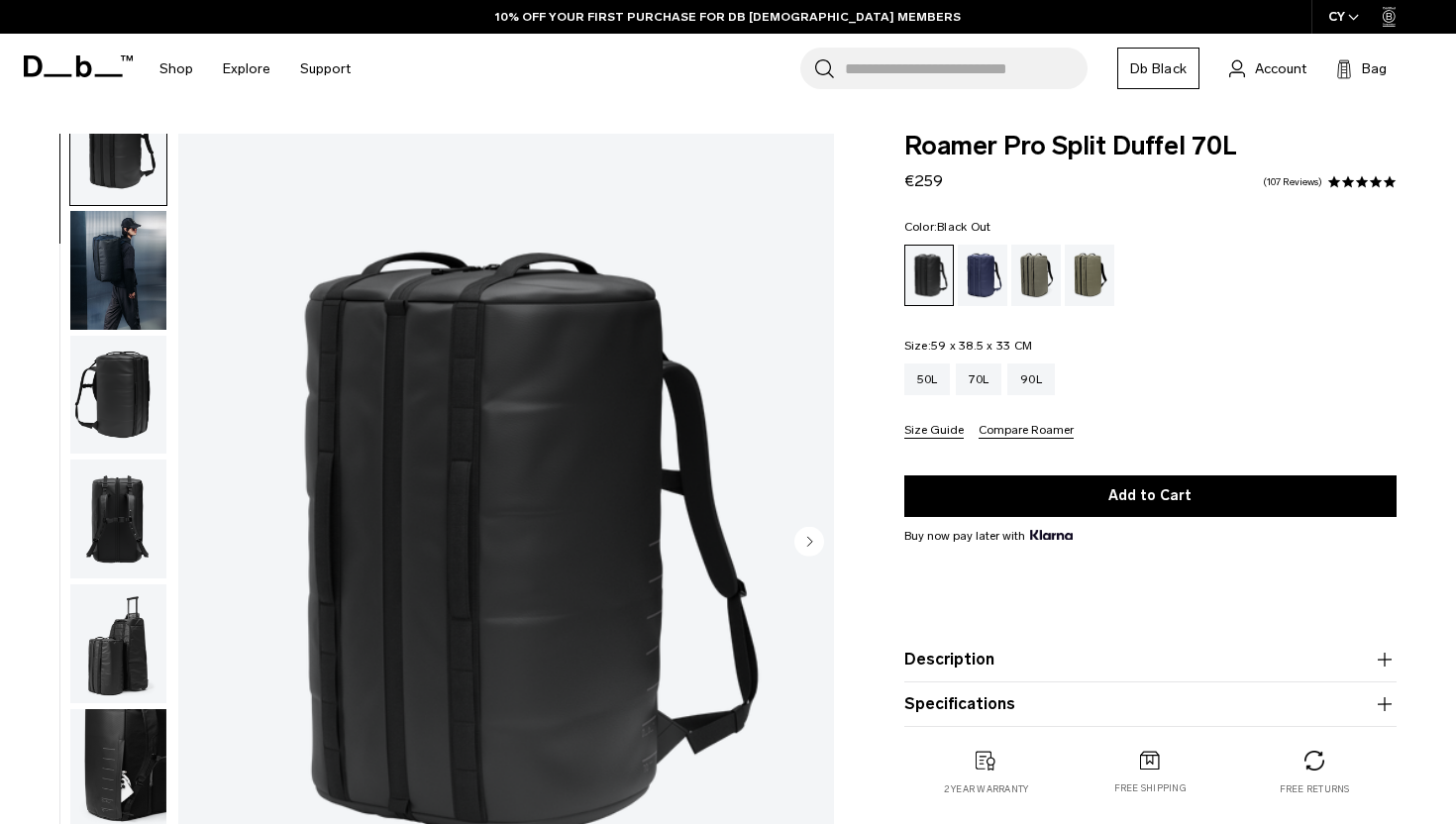 scroll, scrollTop: 0, scrollLeft: 0, axis: both 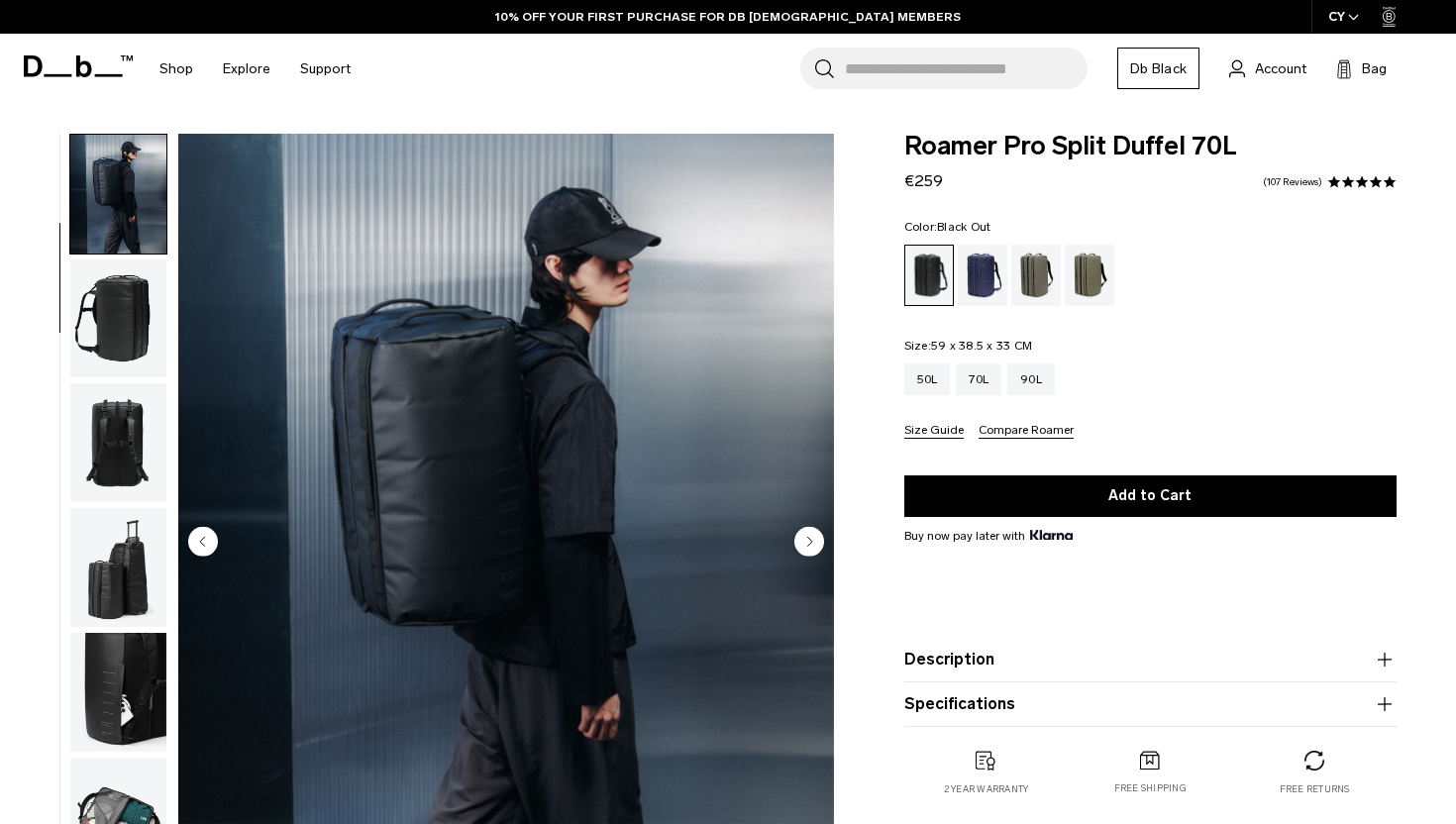 click at bounding box center (118, 443) 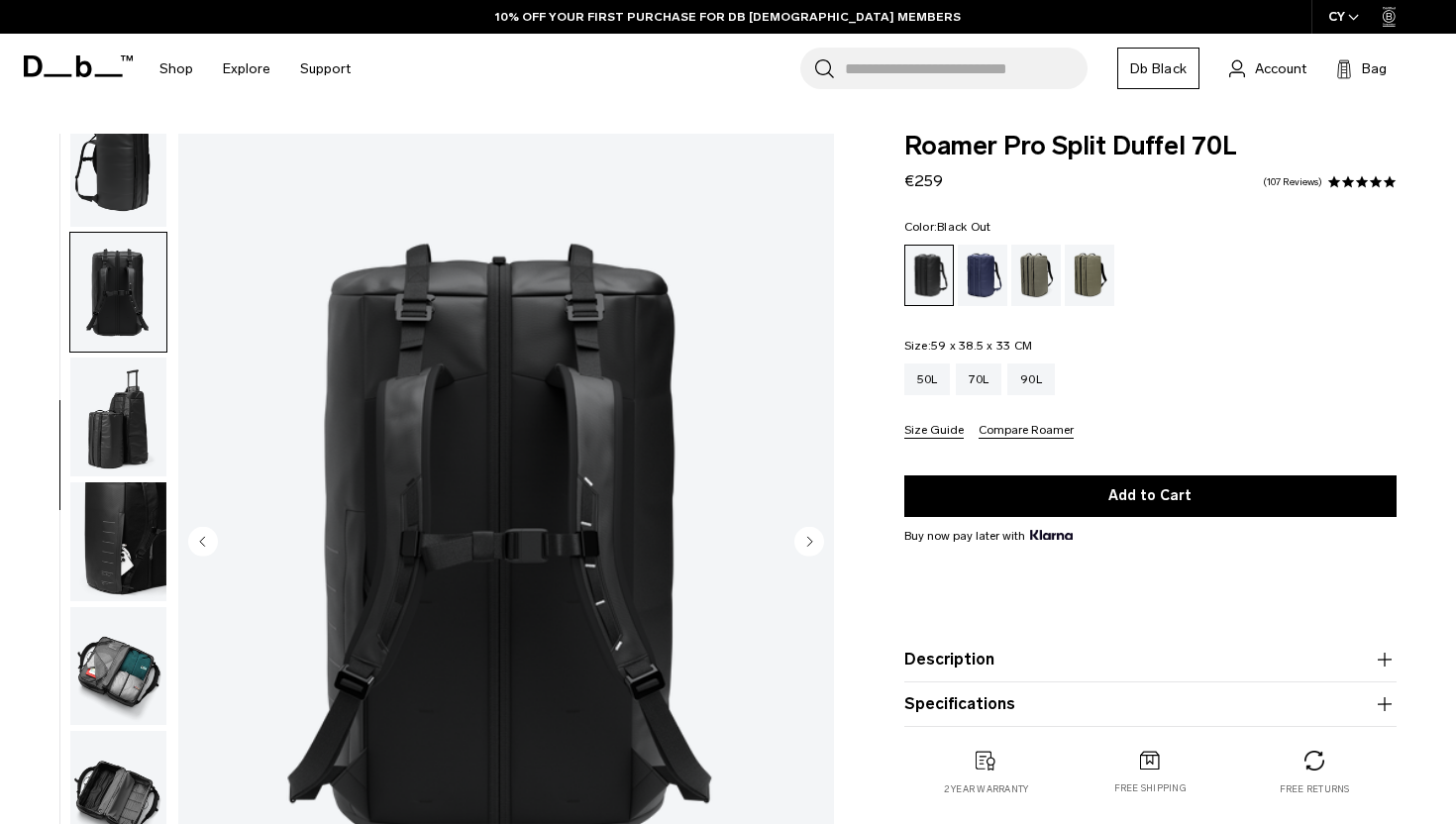 scroll, scrollTop: 298, scrollLeft: 0, axis: vertical 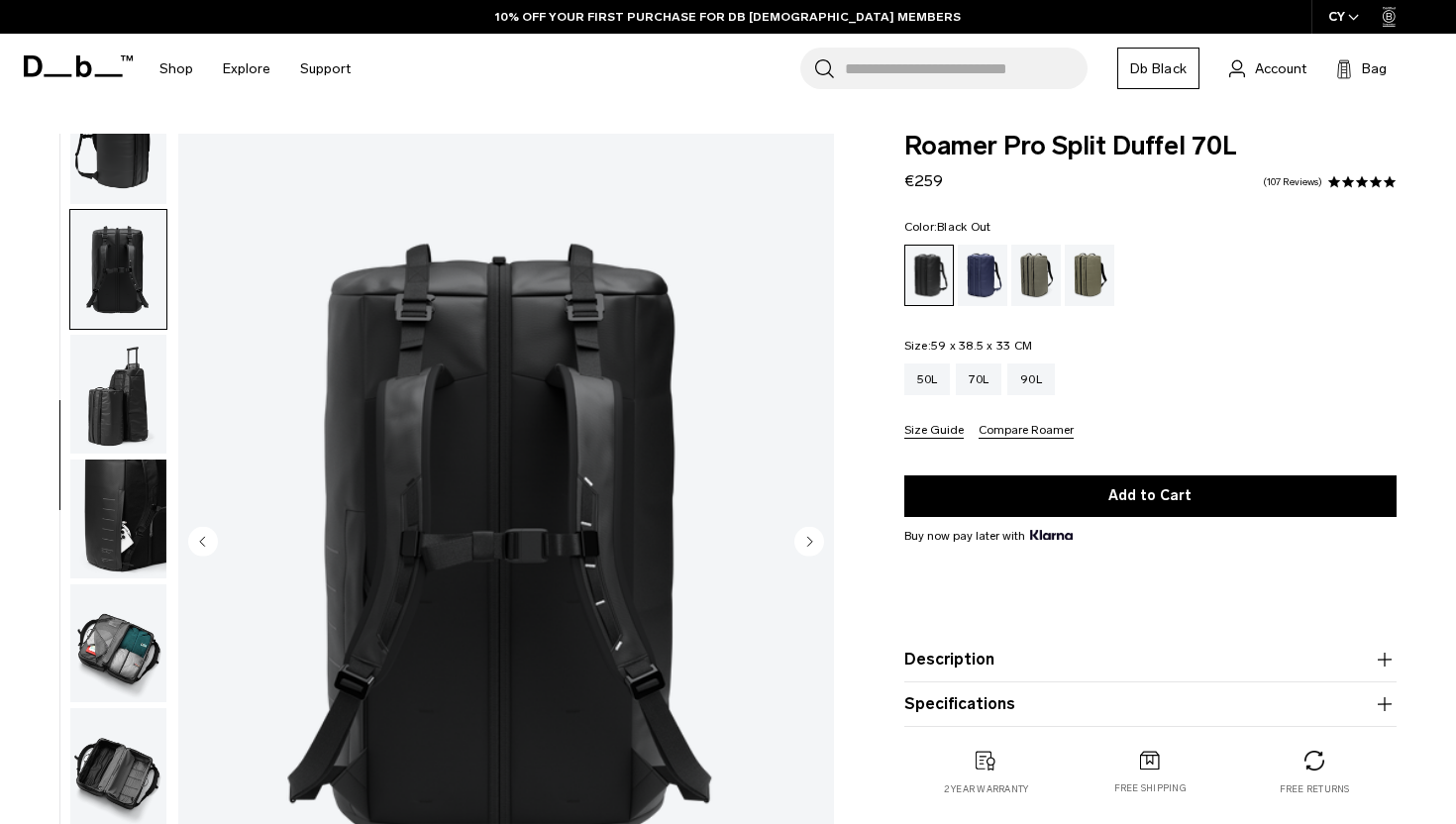 click at bounding box center (118, 394) 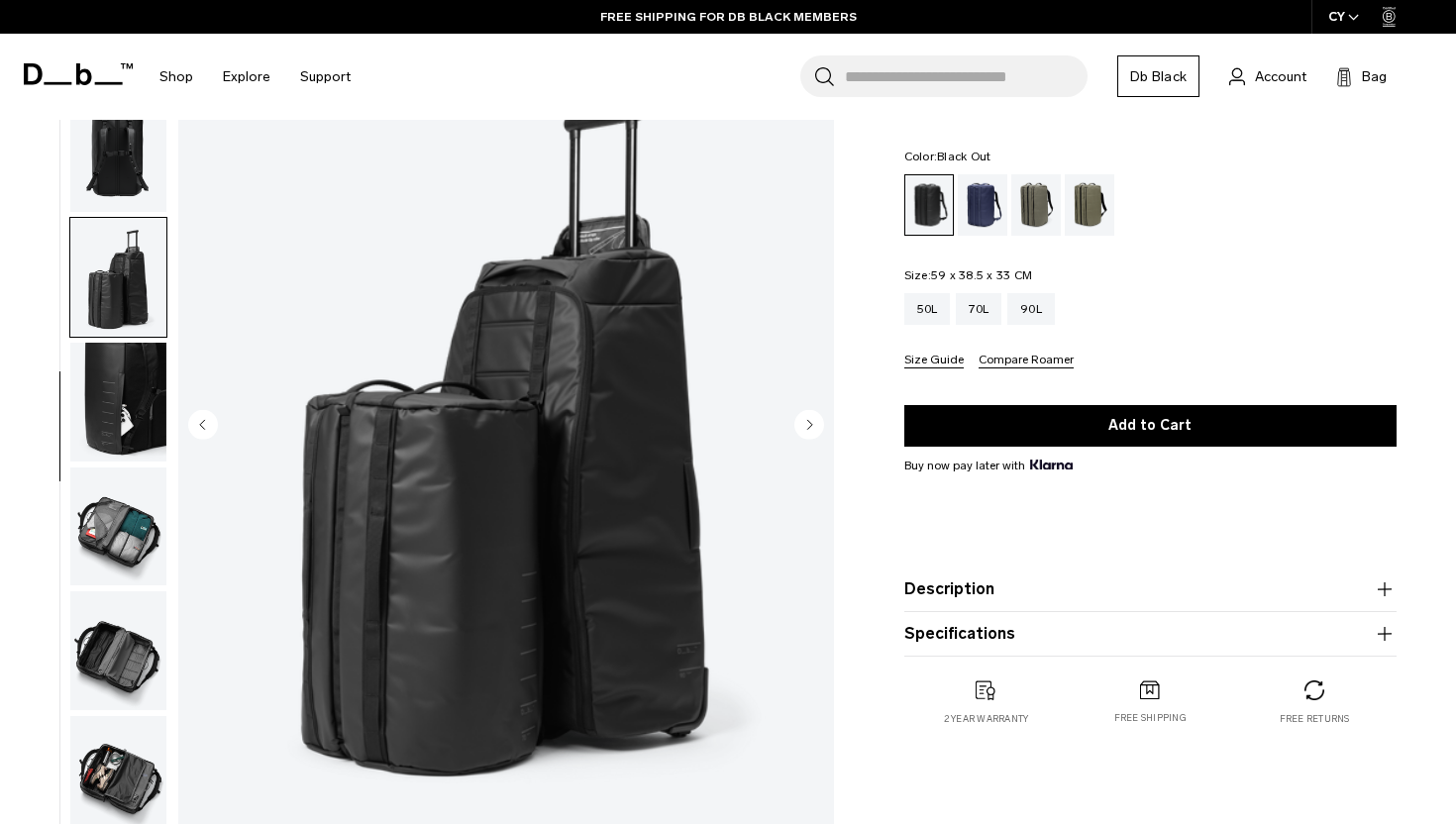 scroll, scrollTop: 100, scrollLeft: 0, axis: vertical 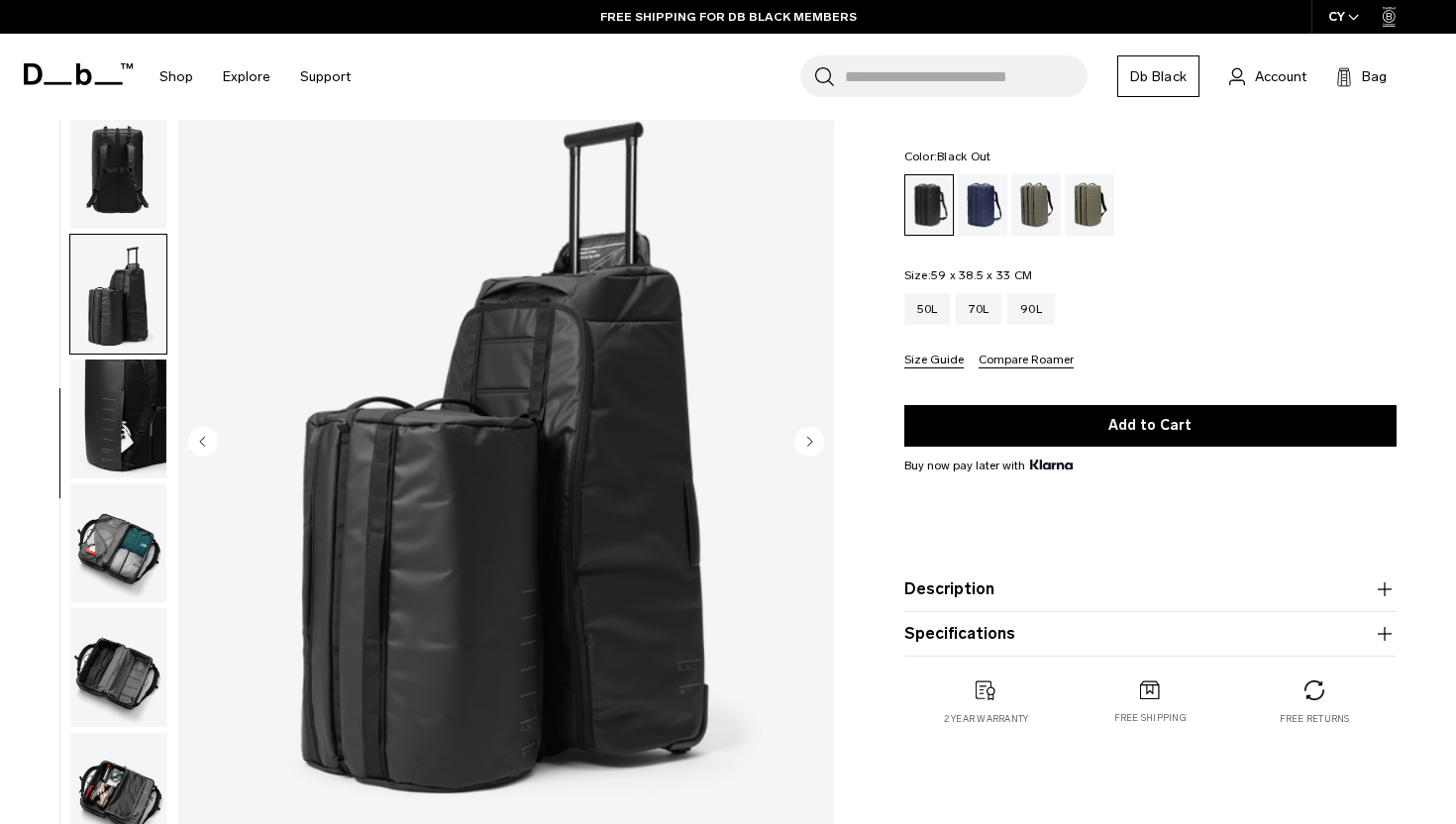 click at bounding box center [118, 419] 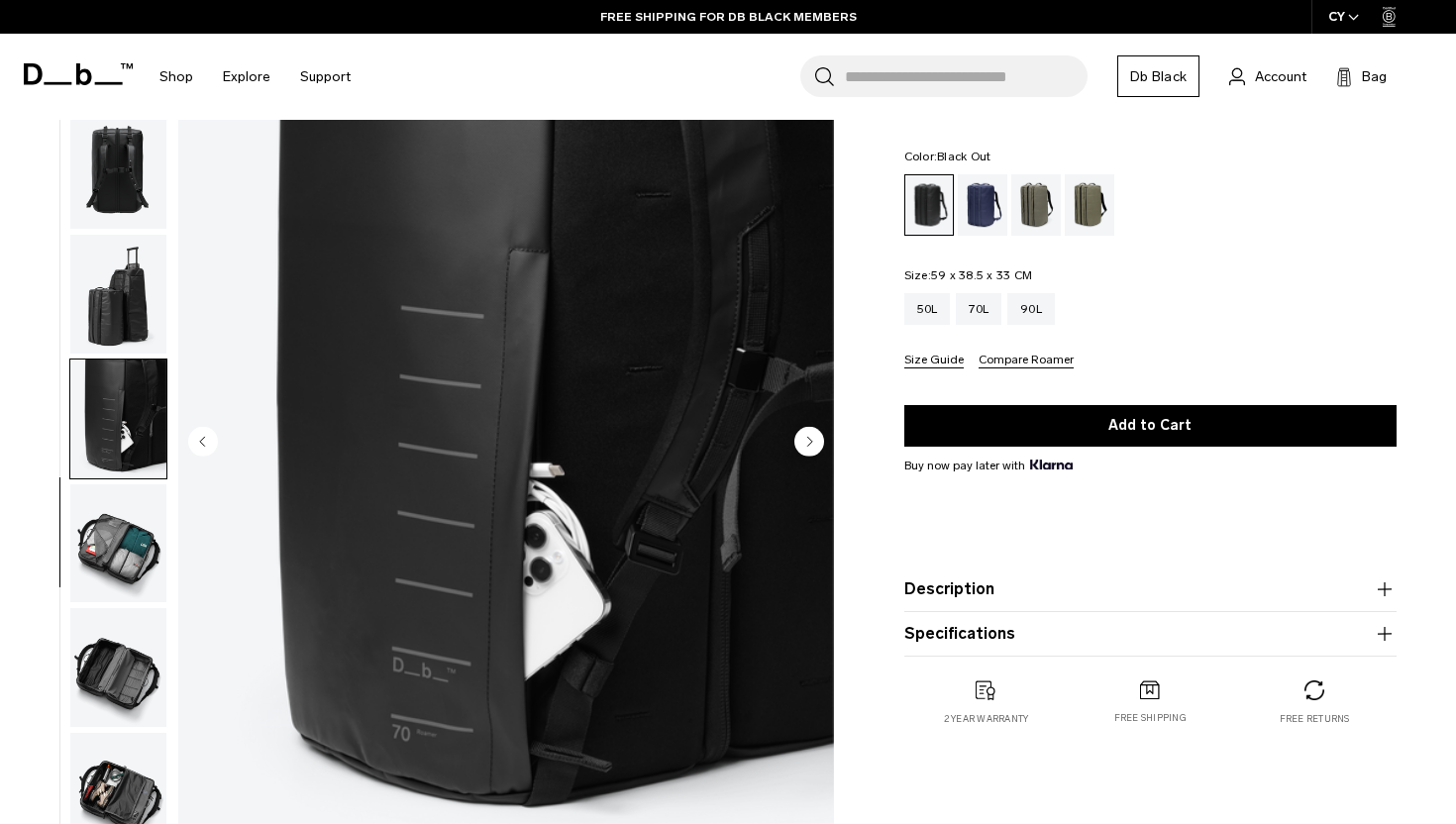 click at bounding box center [118, 544] 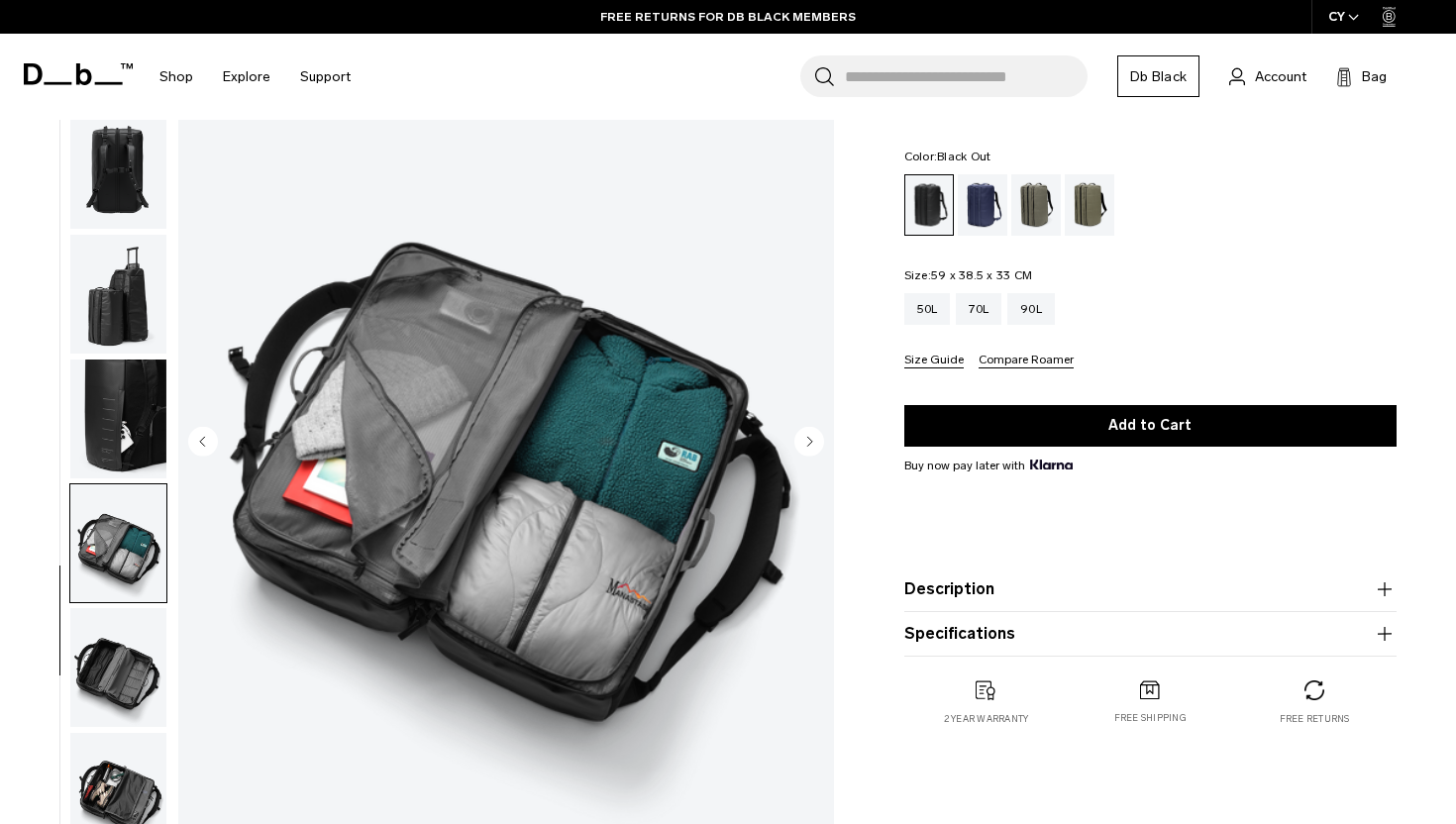 click at bounding box center (118, 668) 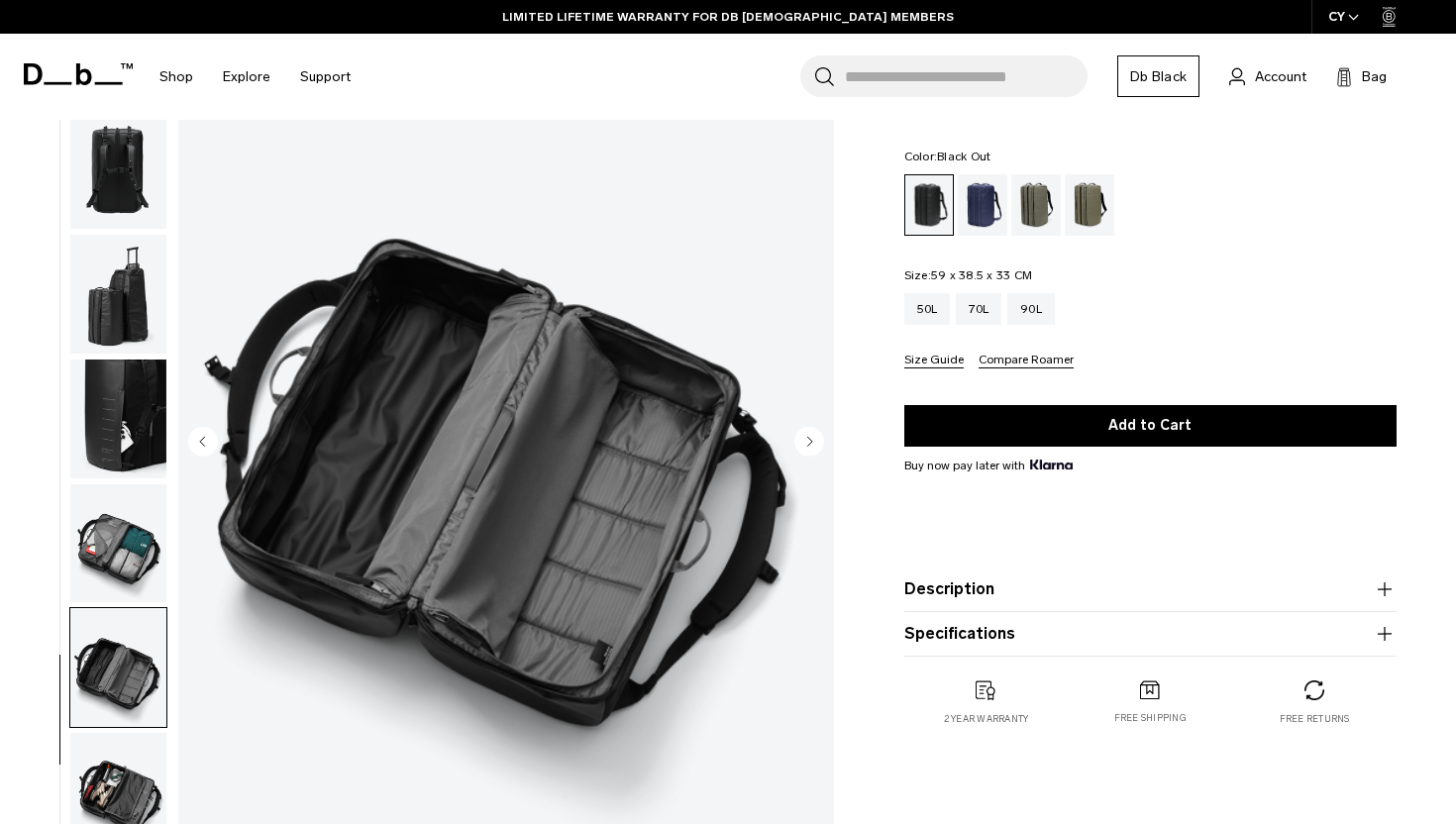 click at bounding box center (118, 544) 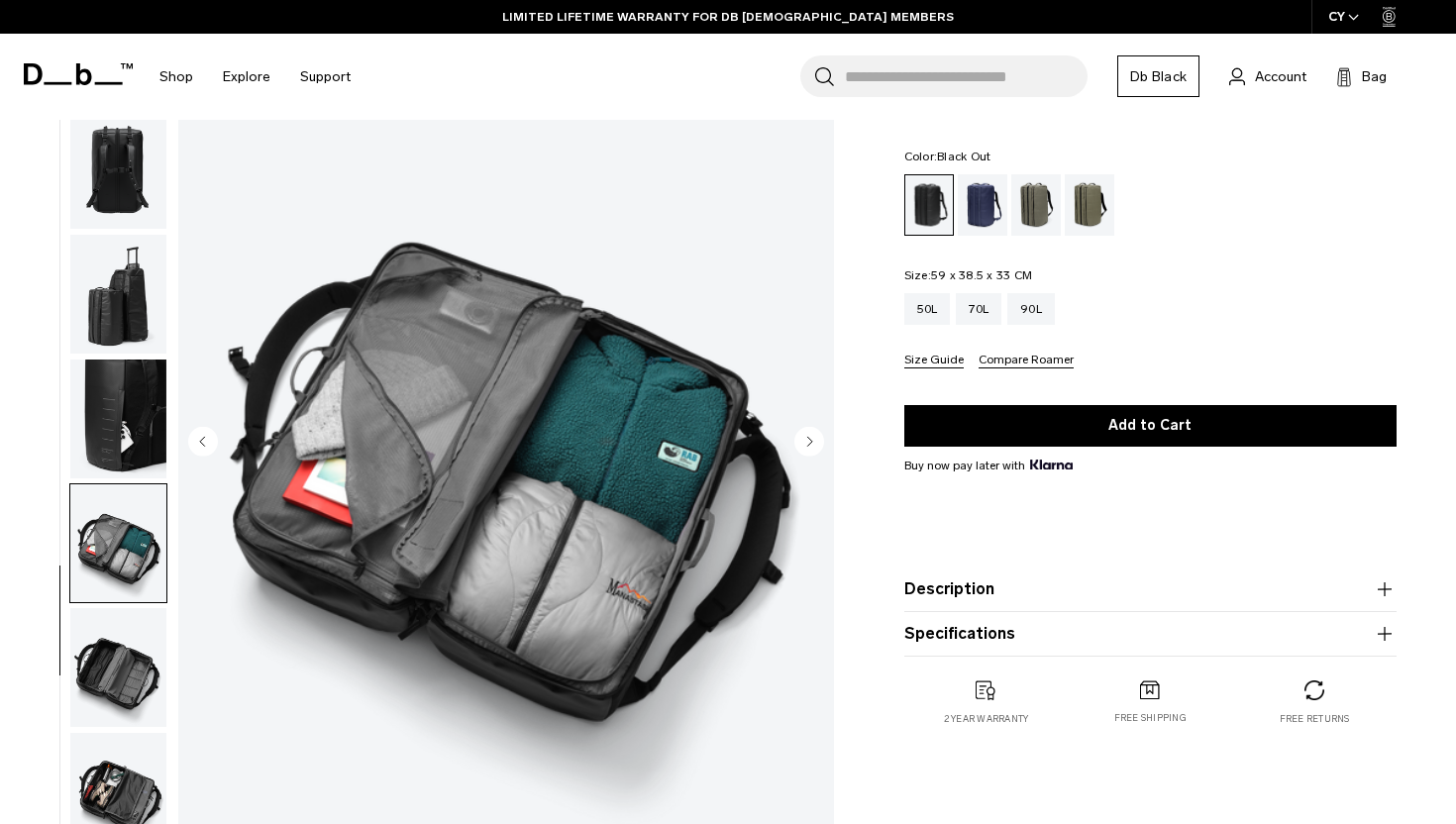 scroll, scrollTop: 0, scrollLeft: 0, axis: both 